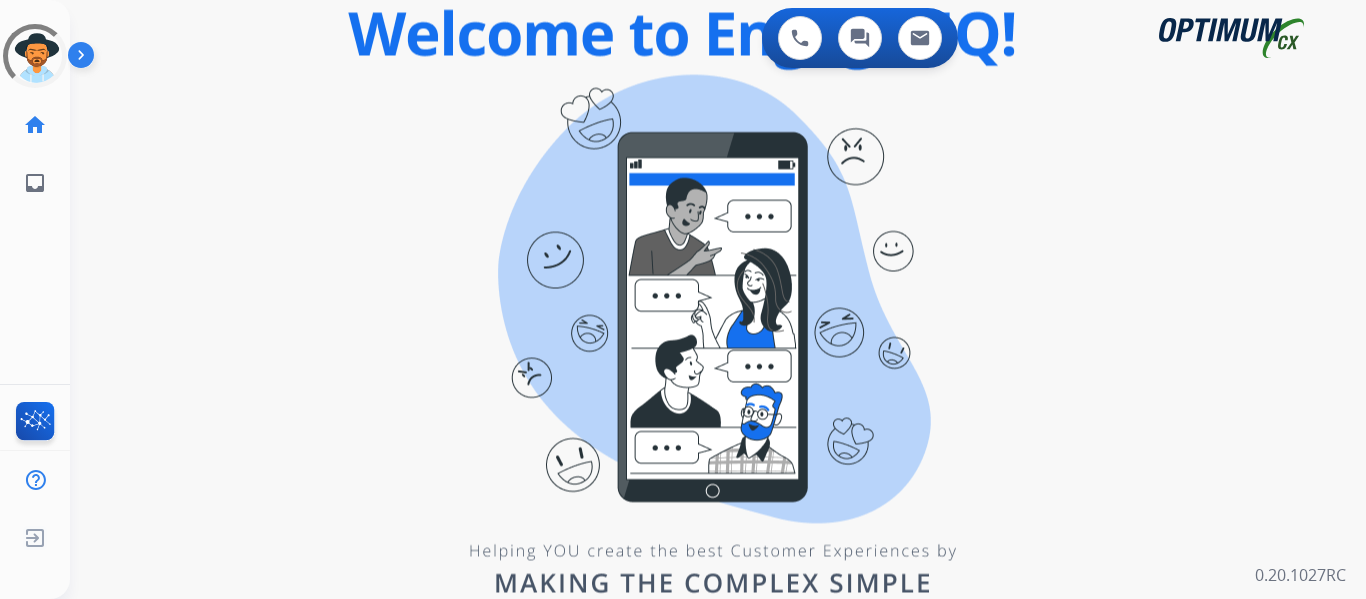 scroll, scrollTop: 0, scrollLeft: 0, axis: both 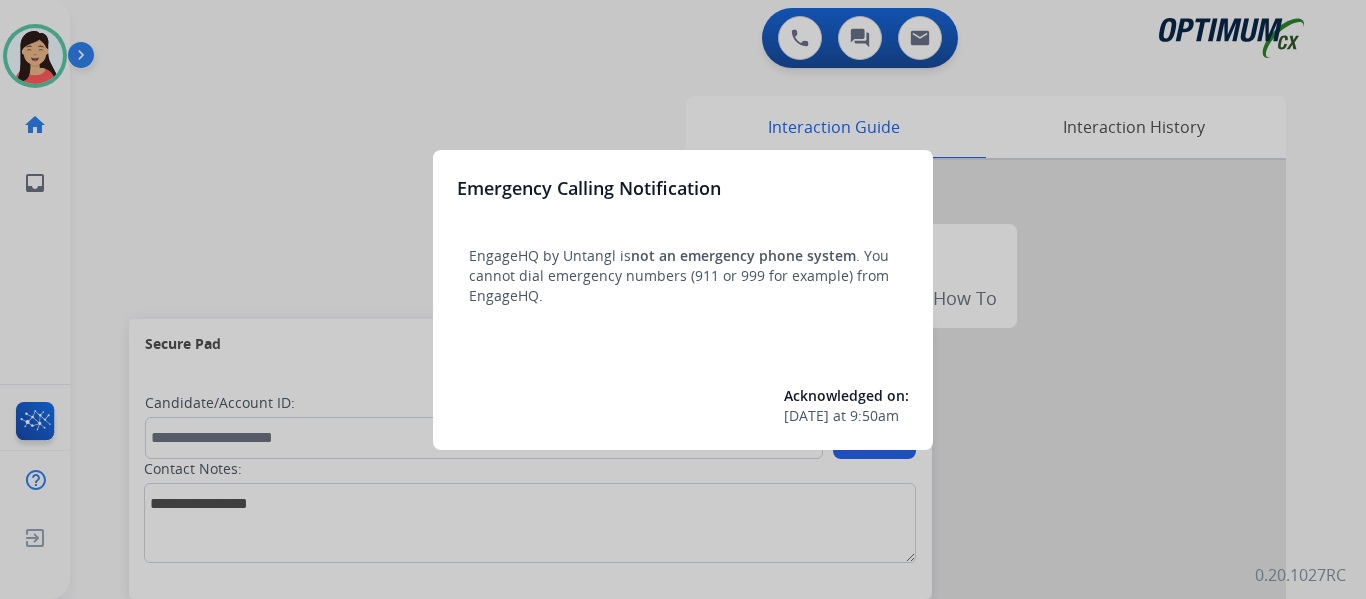 click at bounding box center (683, 299) 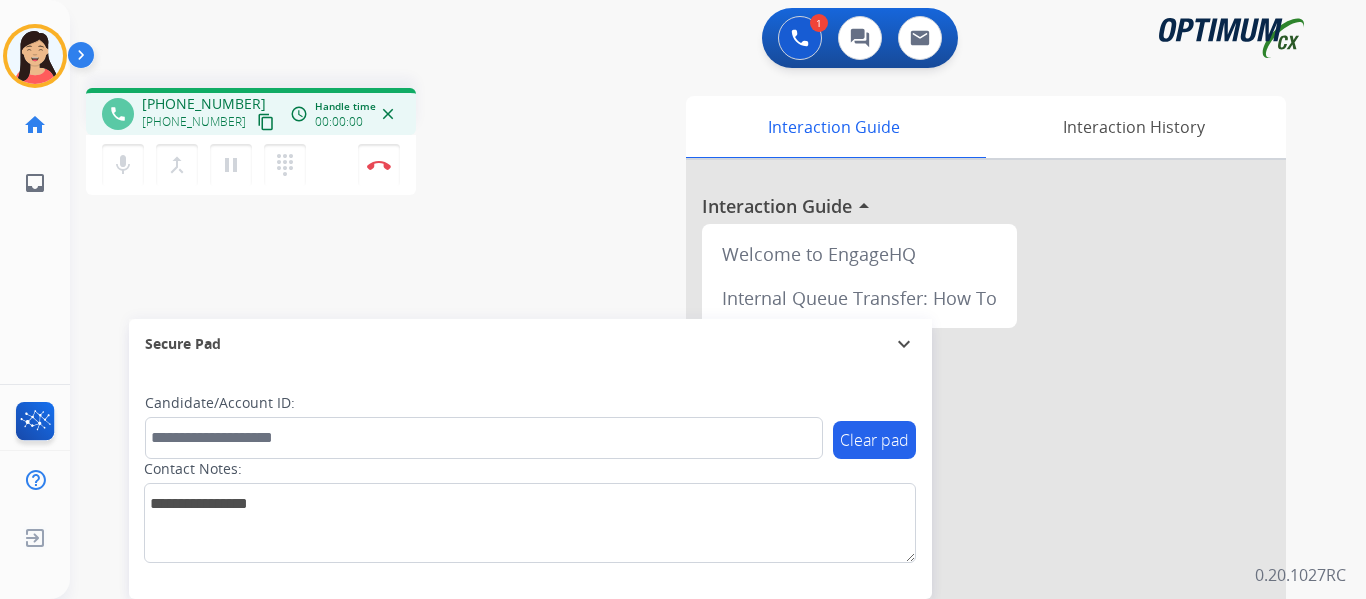 drag, startPoint x: 240, startPoint y: 120, endPoint x: 261, endPoint y: 124, distance: 21.377558 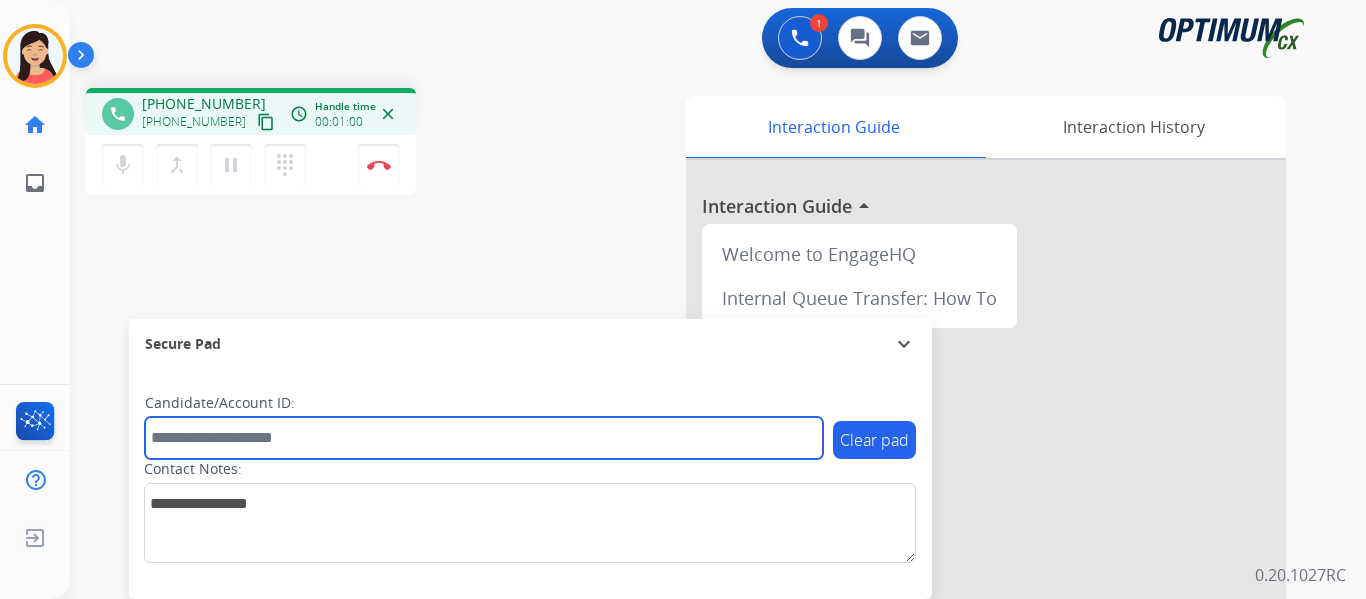 click at bounding box center (484, 438) 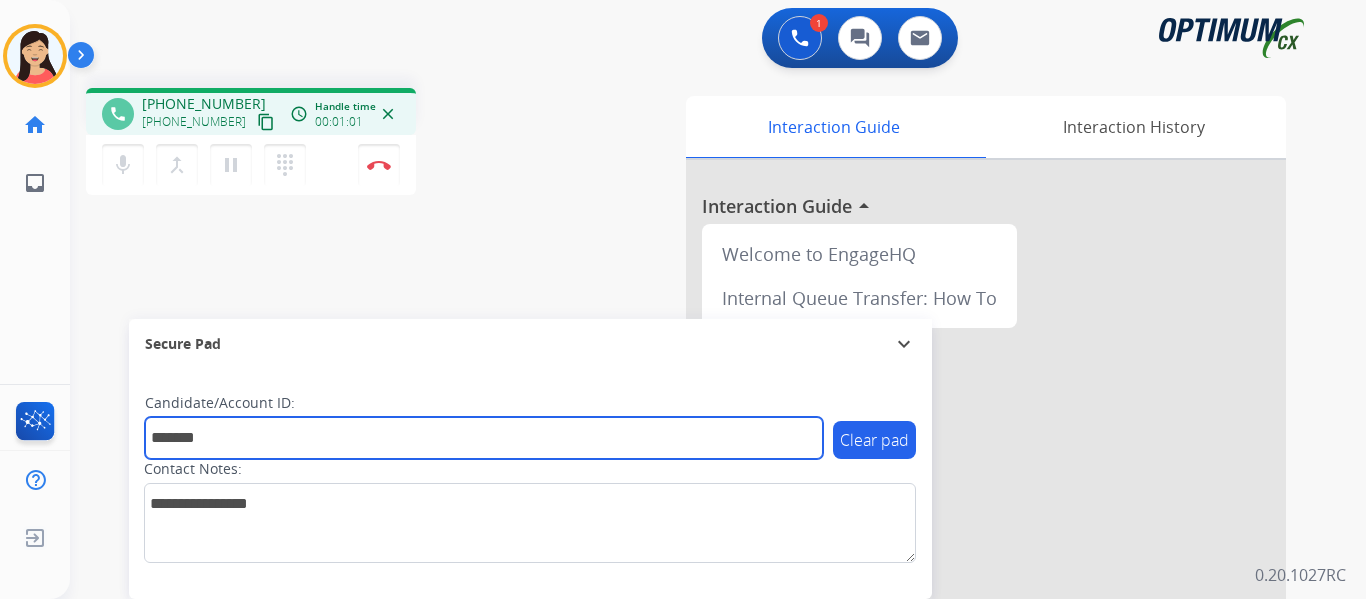 type on "*******" 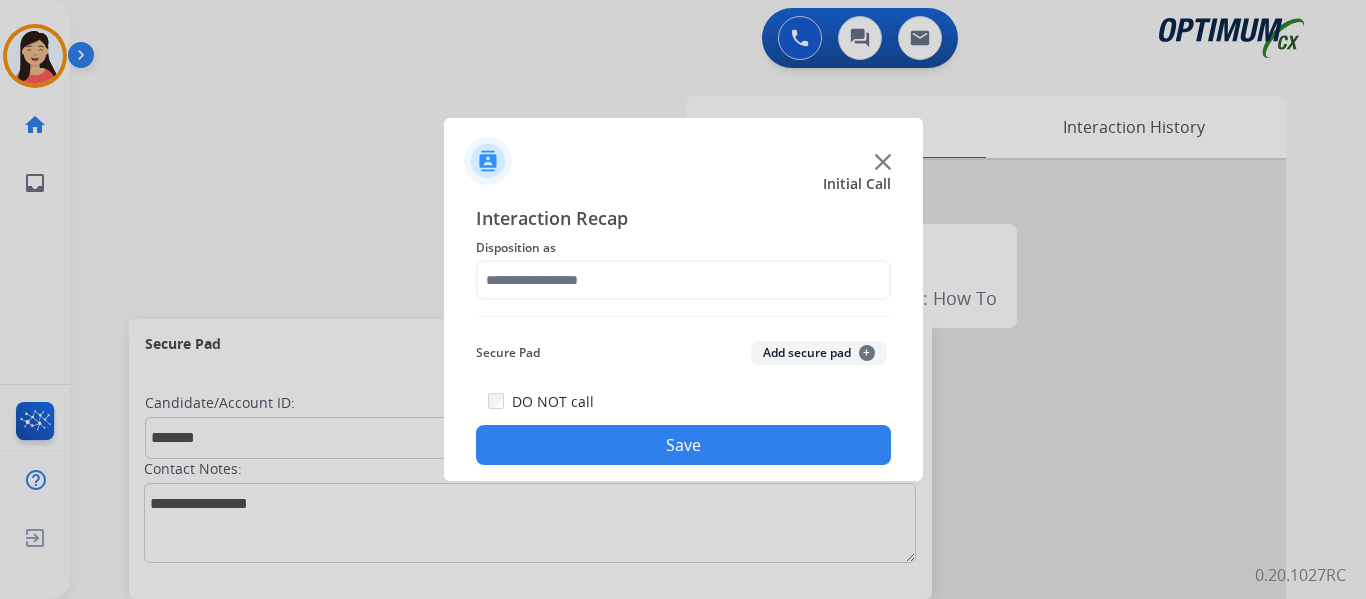 click on "Add secure pad  +" 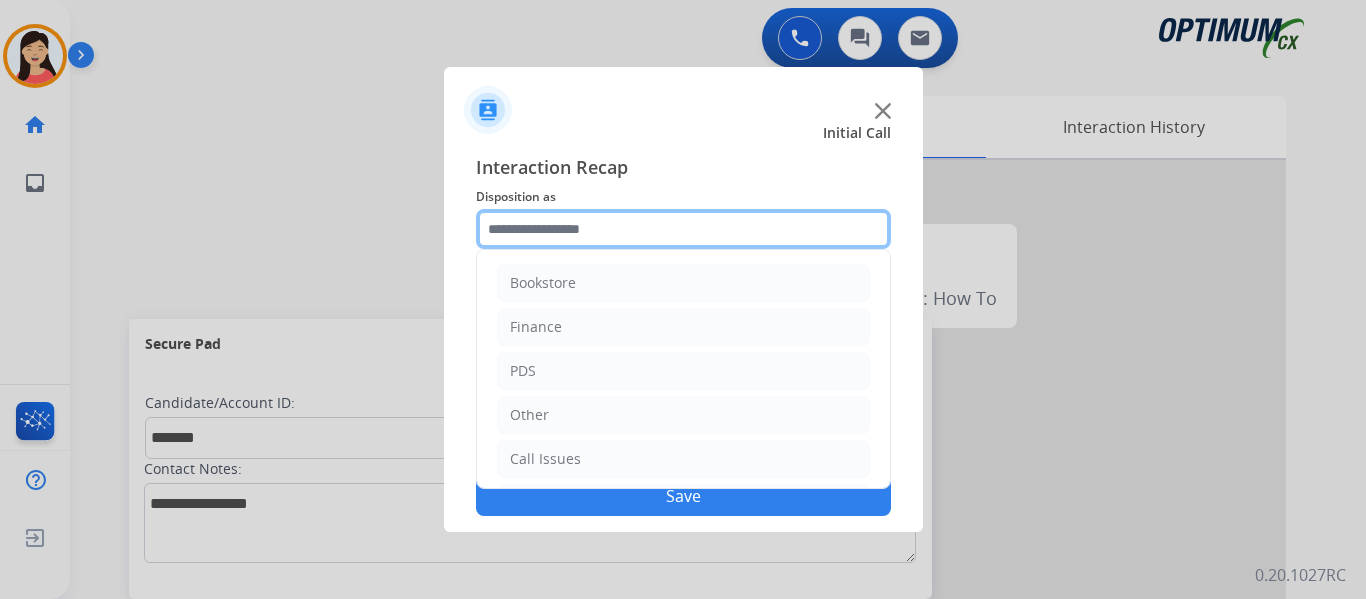 click 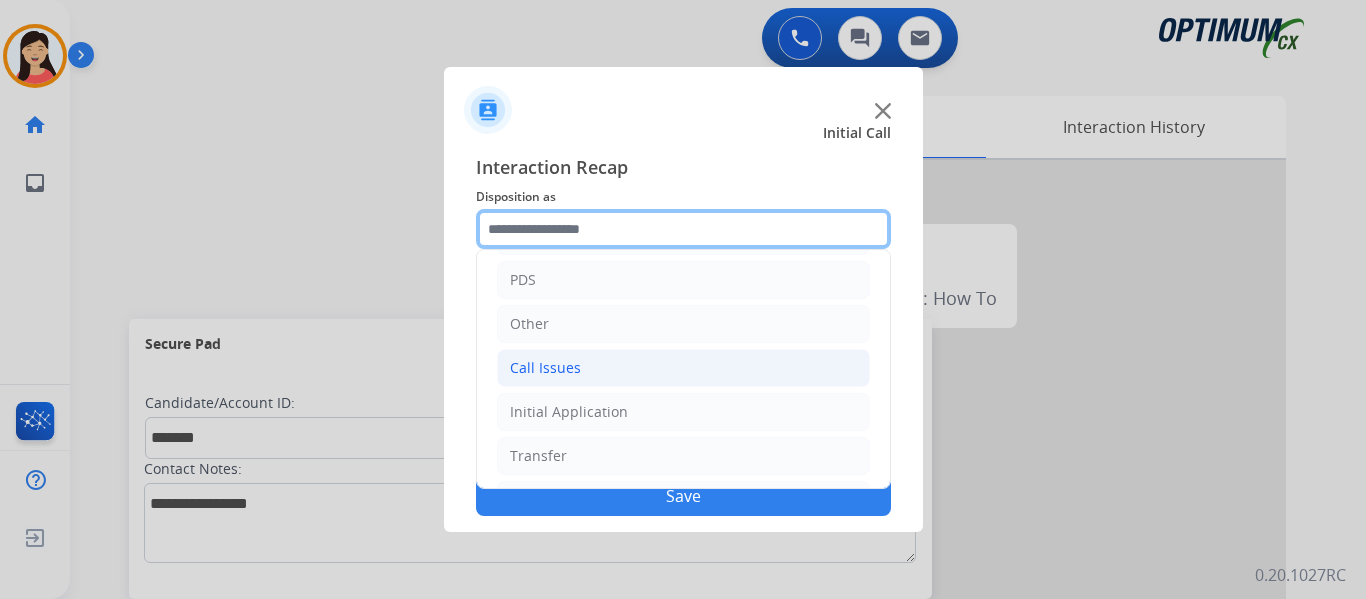 scroll, scrollTop: 136, scrollLeft: 0, axis: vertical 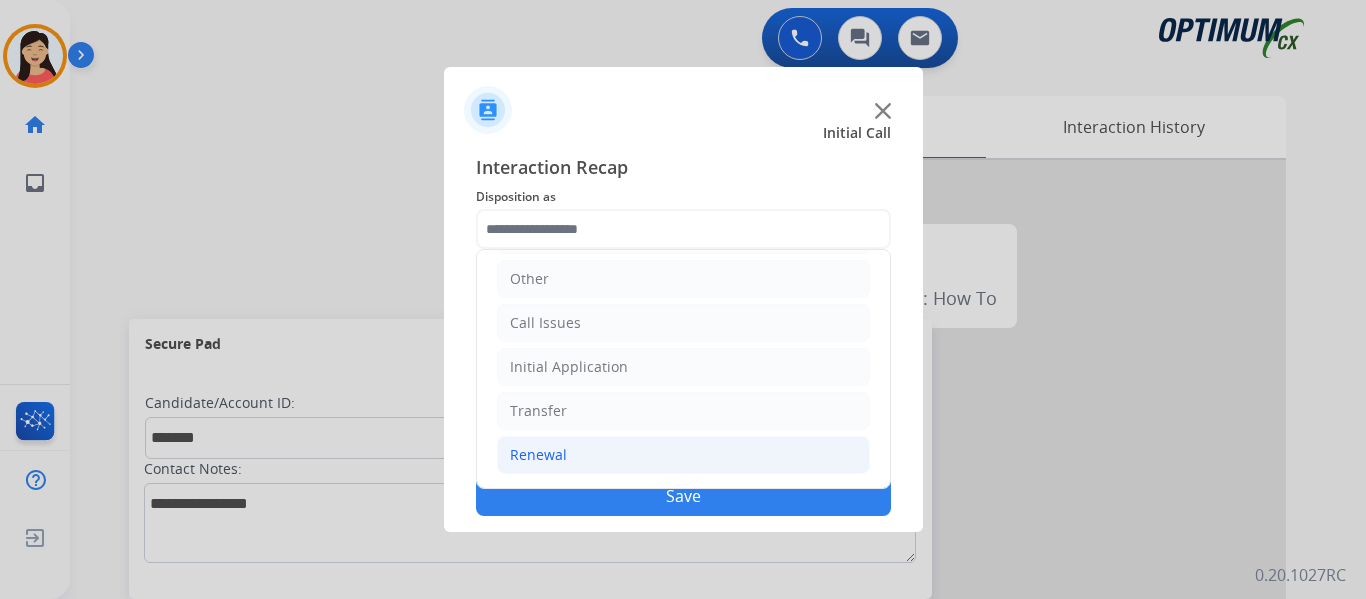 click on "Renewal" 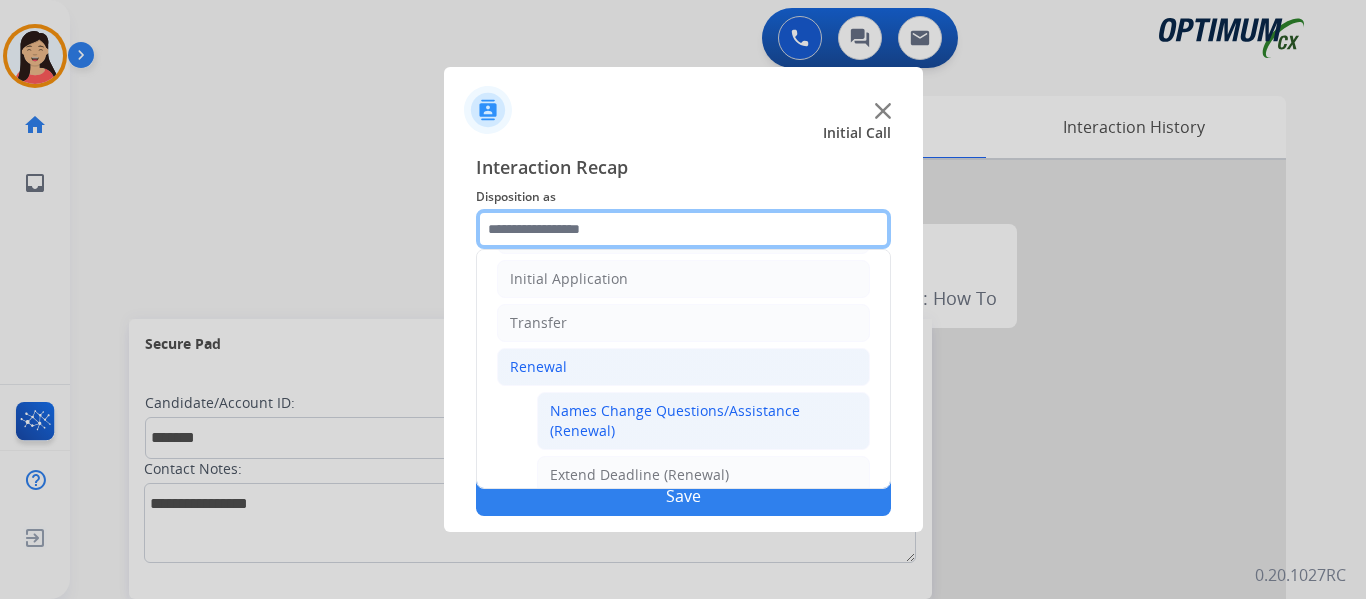 scroll, scrollTop: 436, scrollLeft: 0, axis: vertical 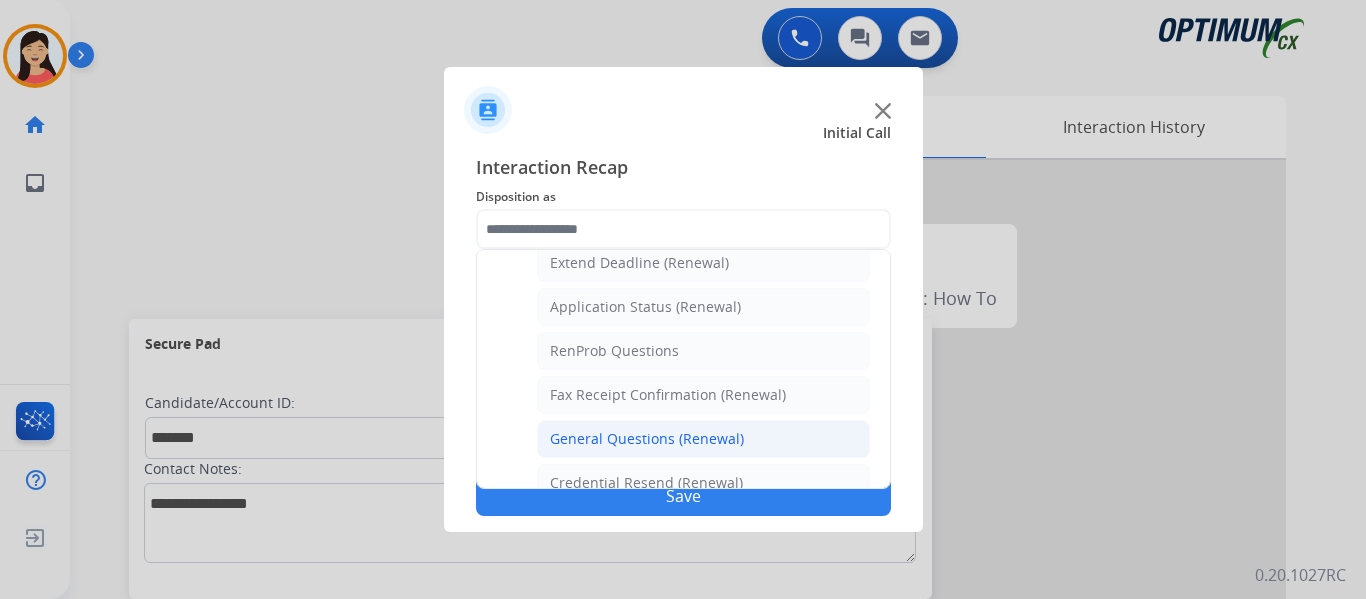 click on "General Questions (Renewal)" 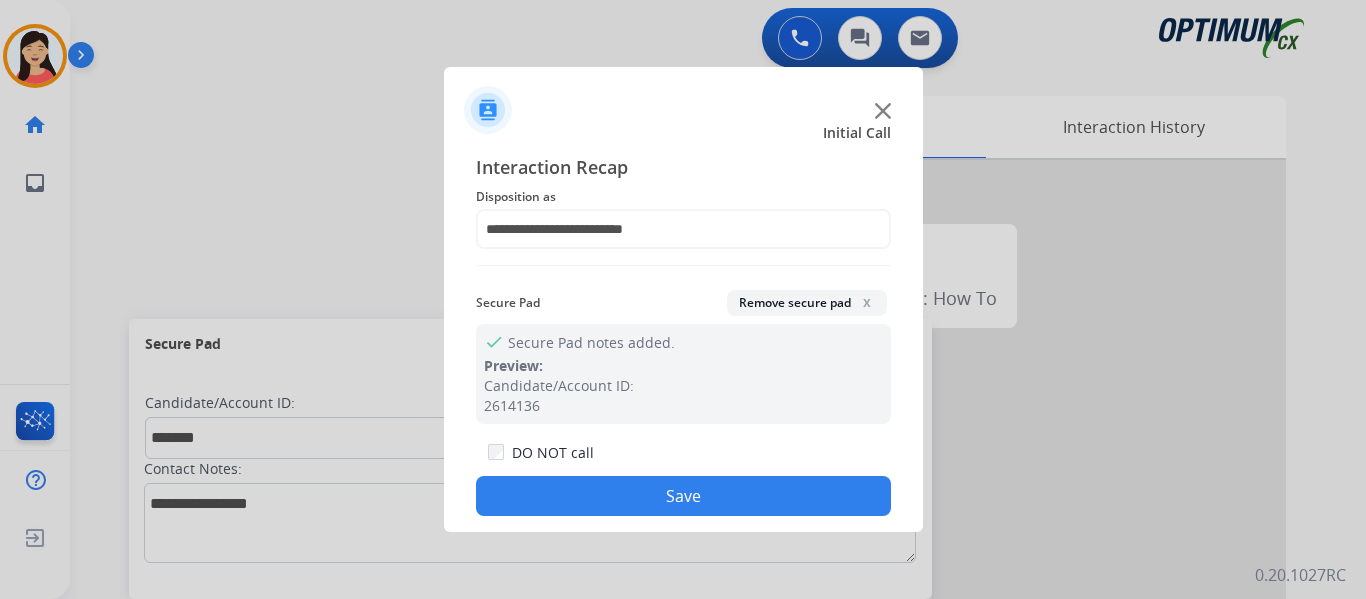 click on "Save" 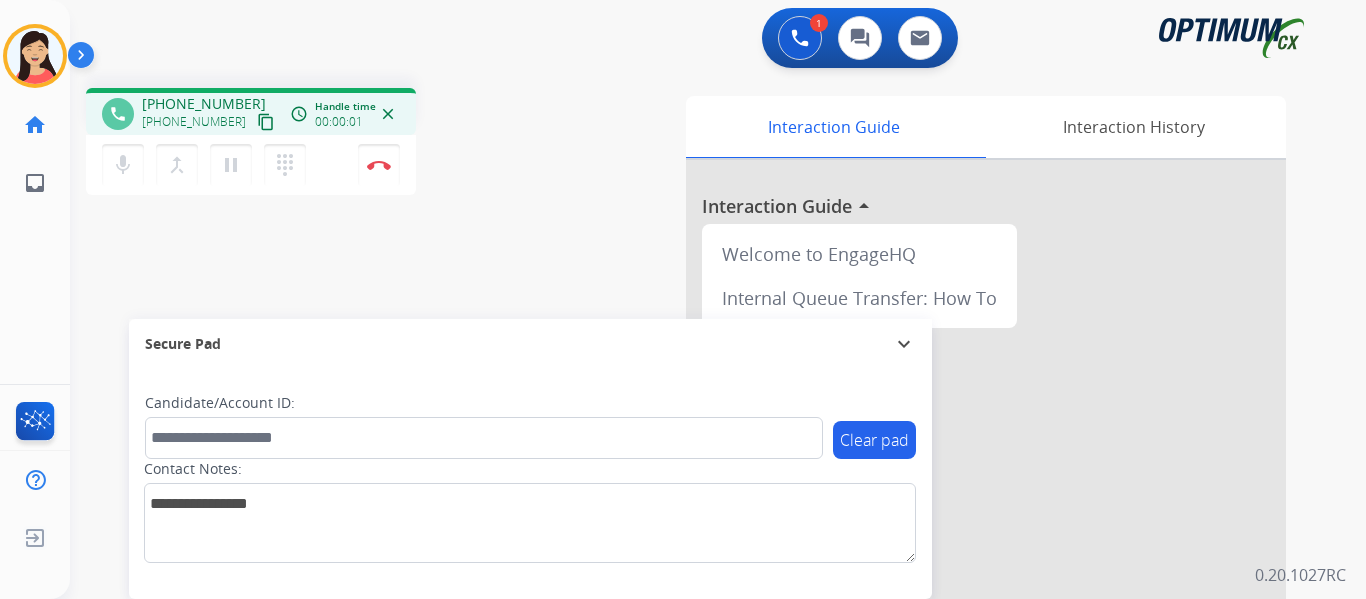 click on "content_copy" at bounding box center [266, 122] 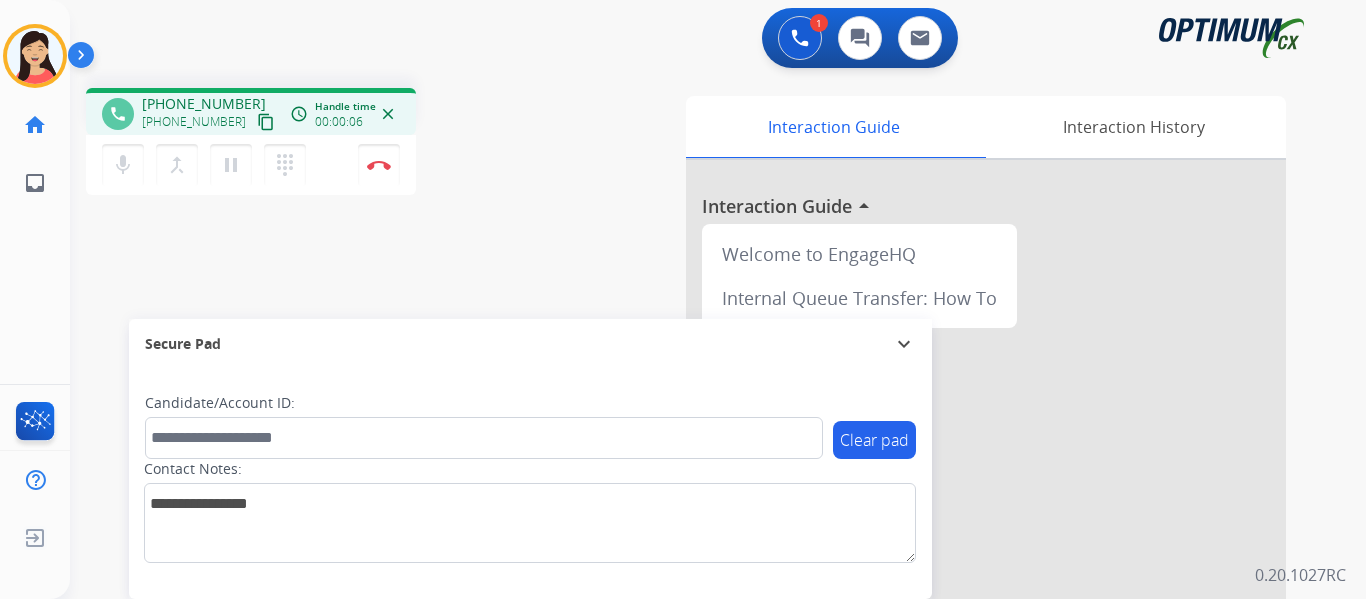 click on "content_copy" at bounding box center [266, 122] 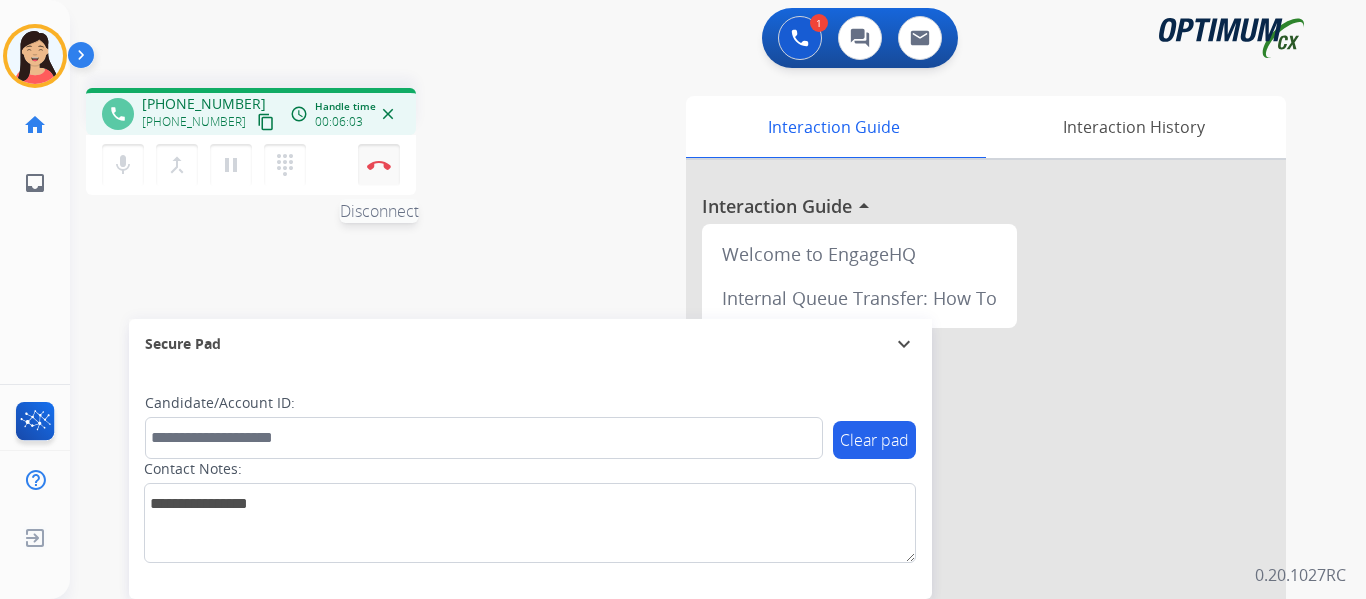 click at bounding box center [379, 165] 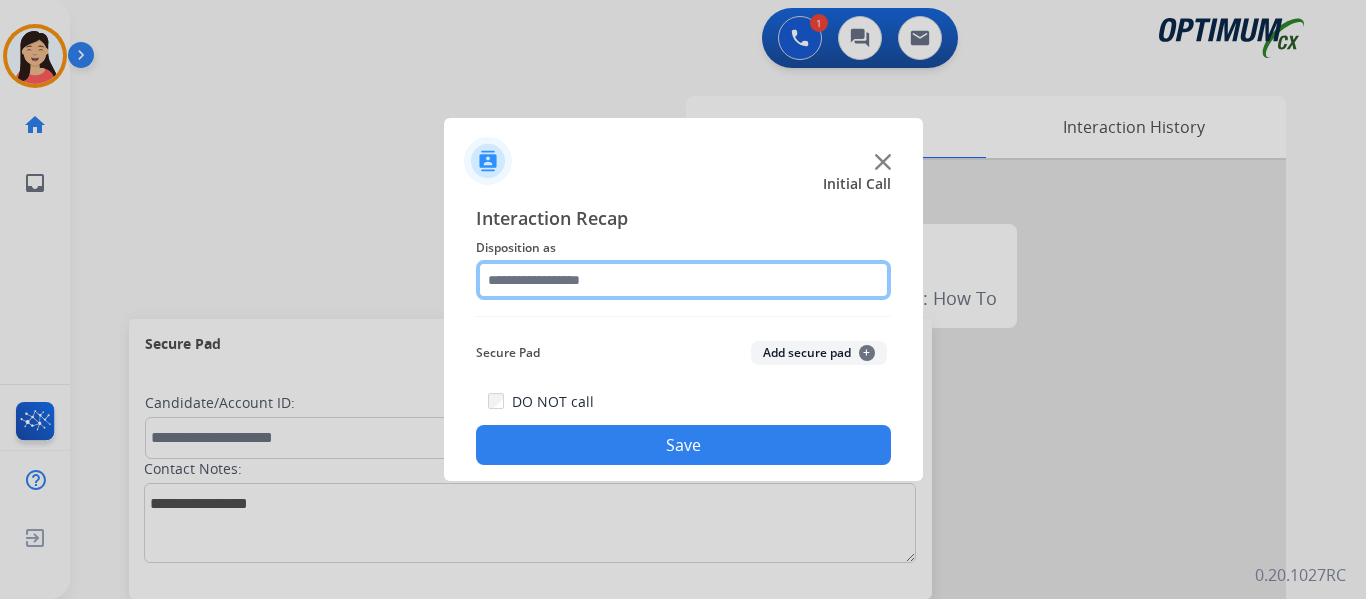 click 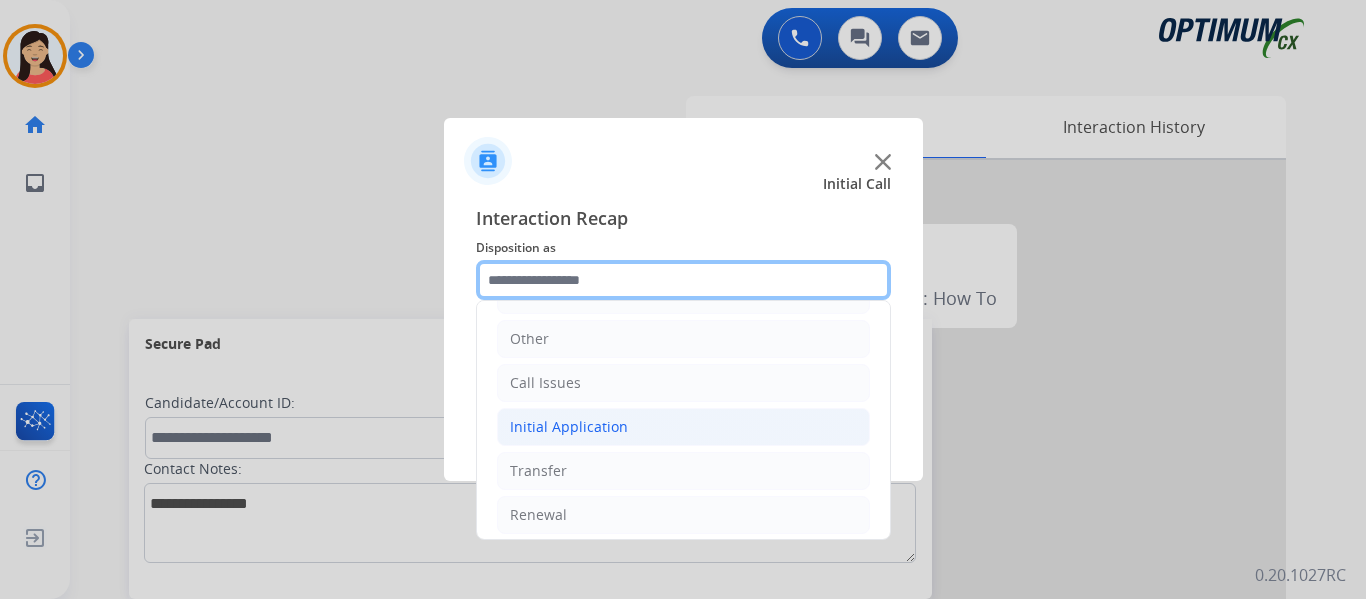 scroll, scrollTop: 136, scrollLeft: 0, axis: vertical 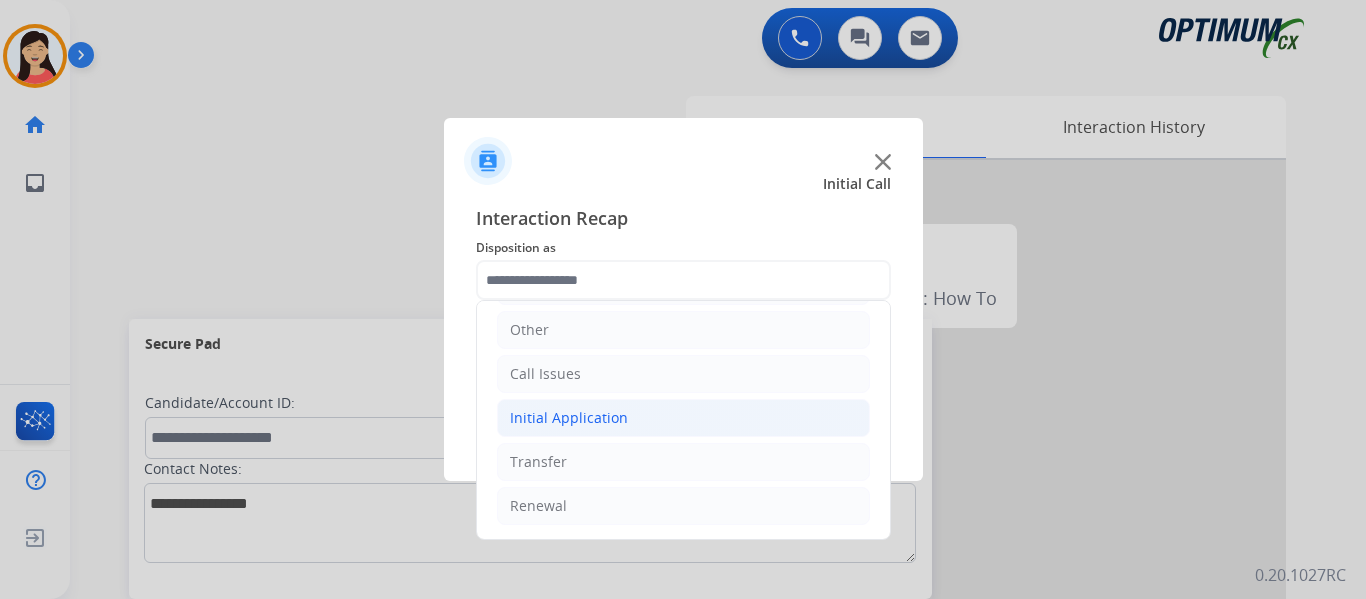 click on "Initial Application" 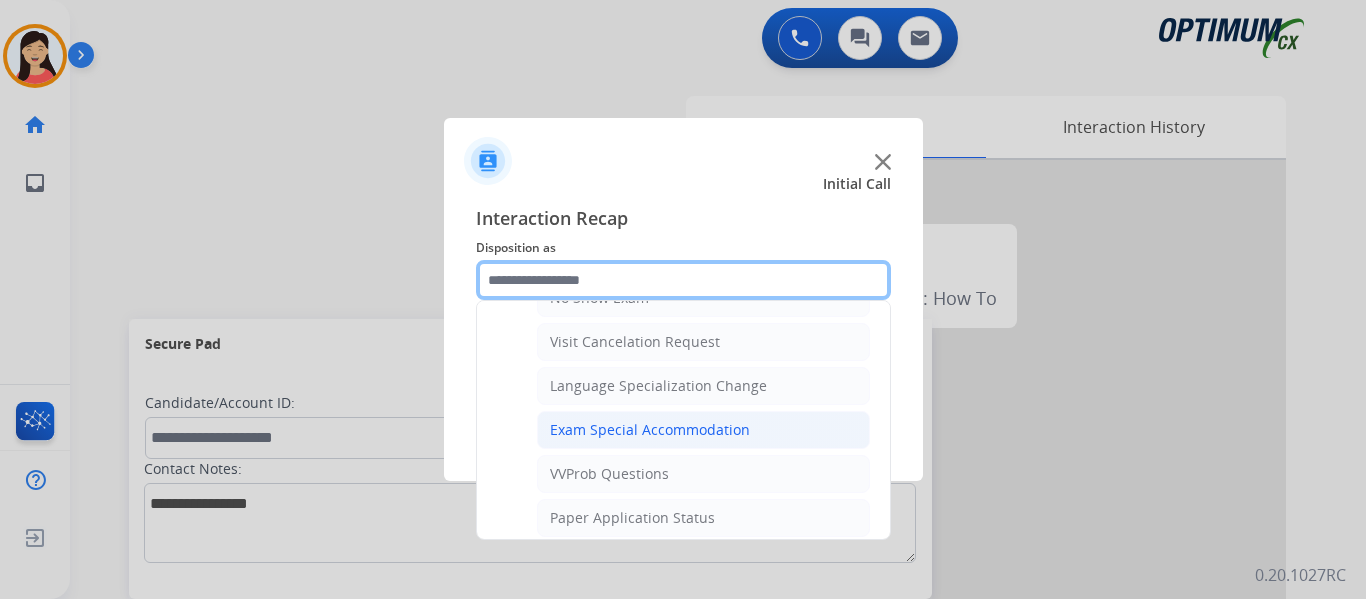 scroll, scrollTop: 1036, scrollLeft: 0, axis: vertical 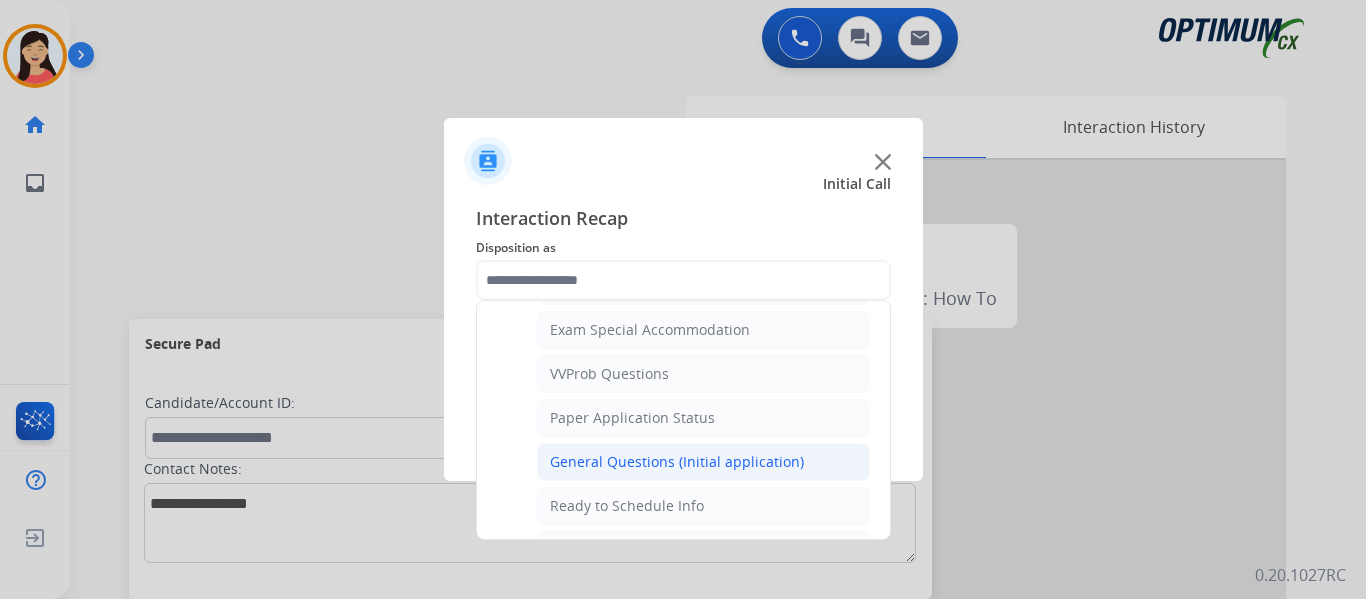 click on "General Questions (Initial application)" 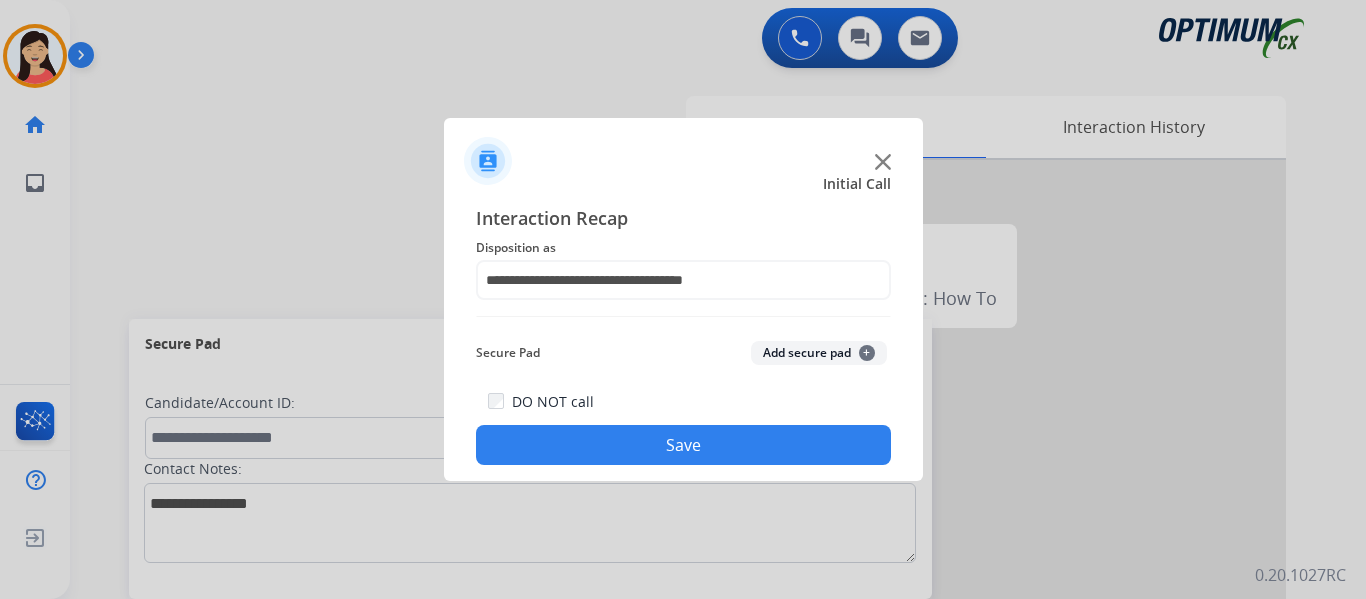 click on "Save" 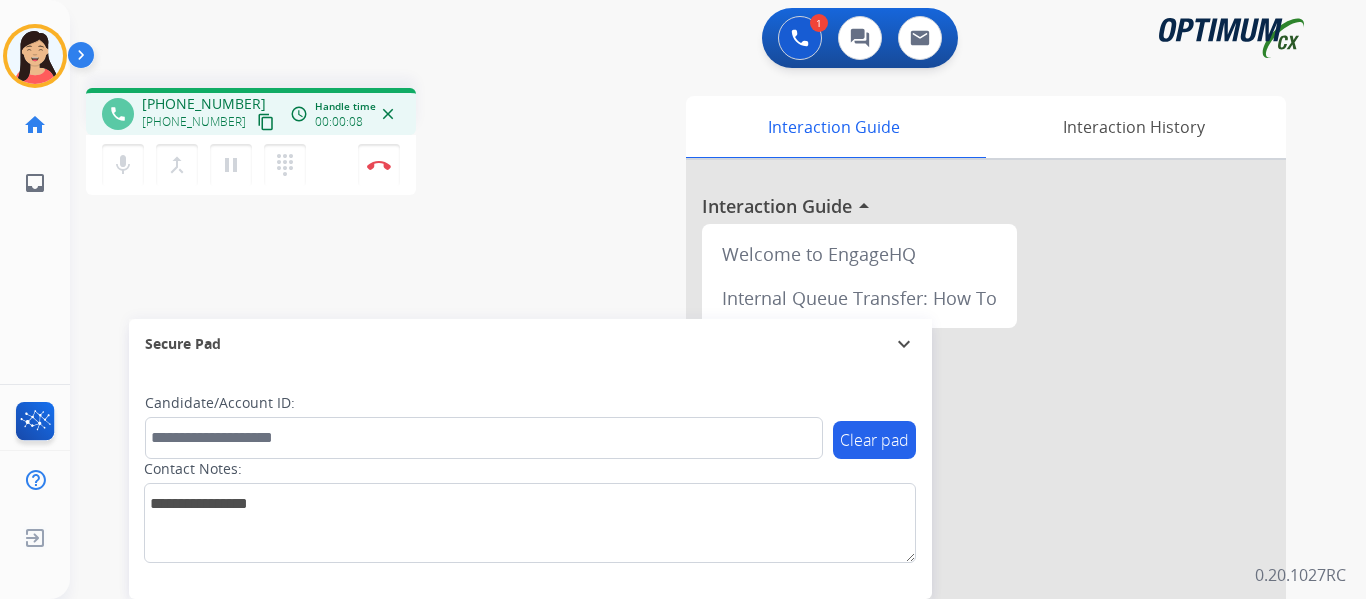 click on "content_copy" at bounding box center [266, 122] 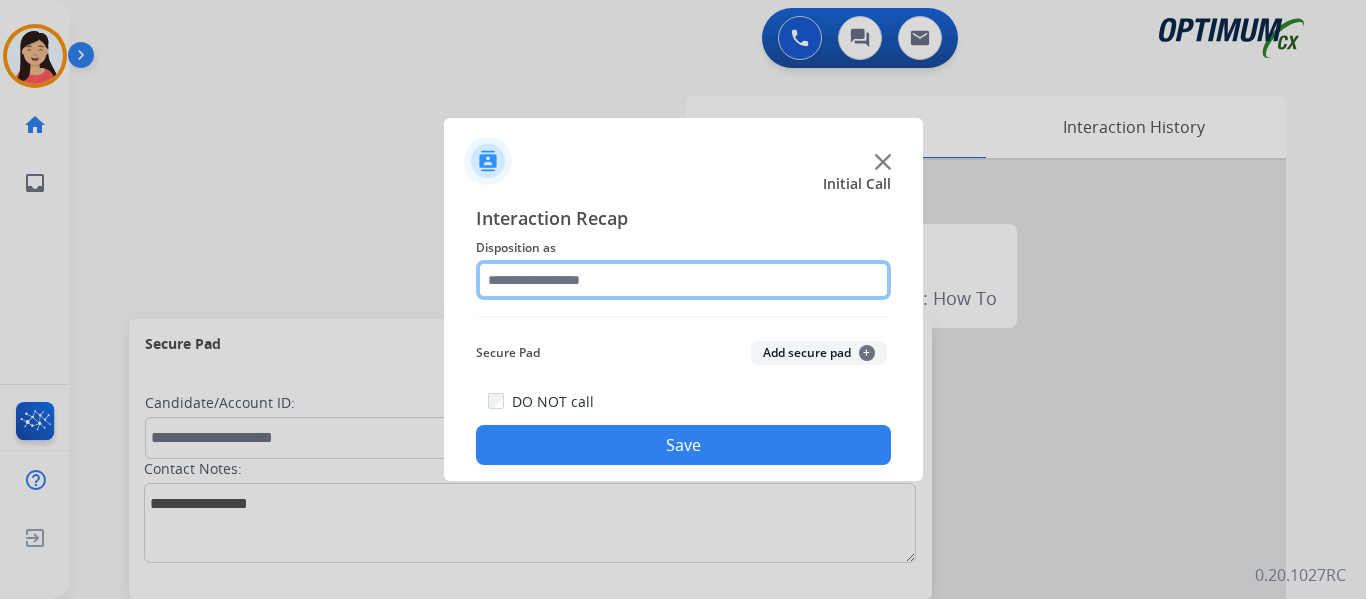 click 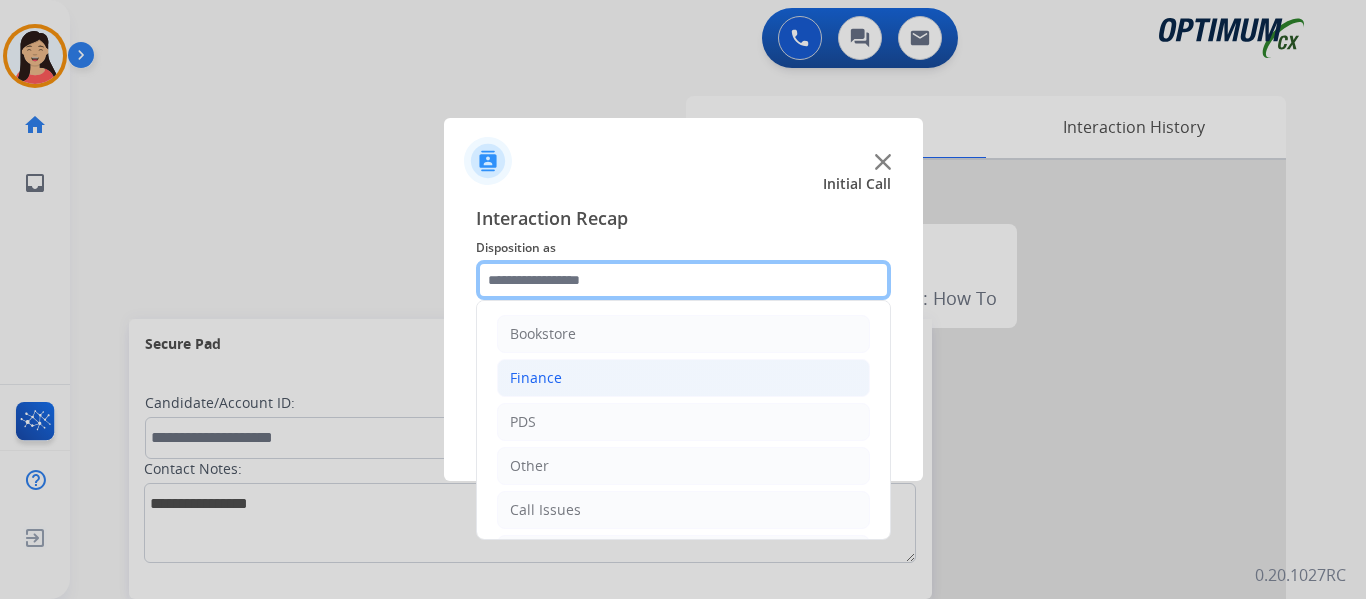 scroll, scrollTop: 136, scrollLeft: 0, axis: vertical 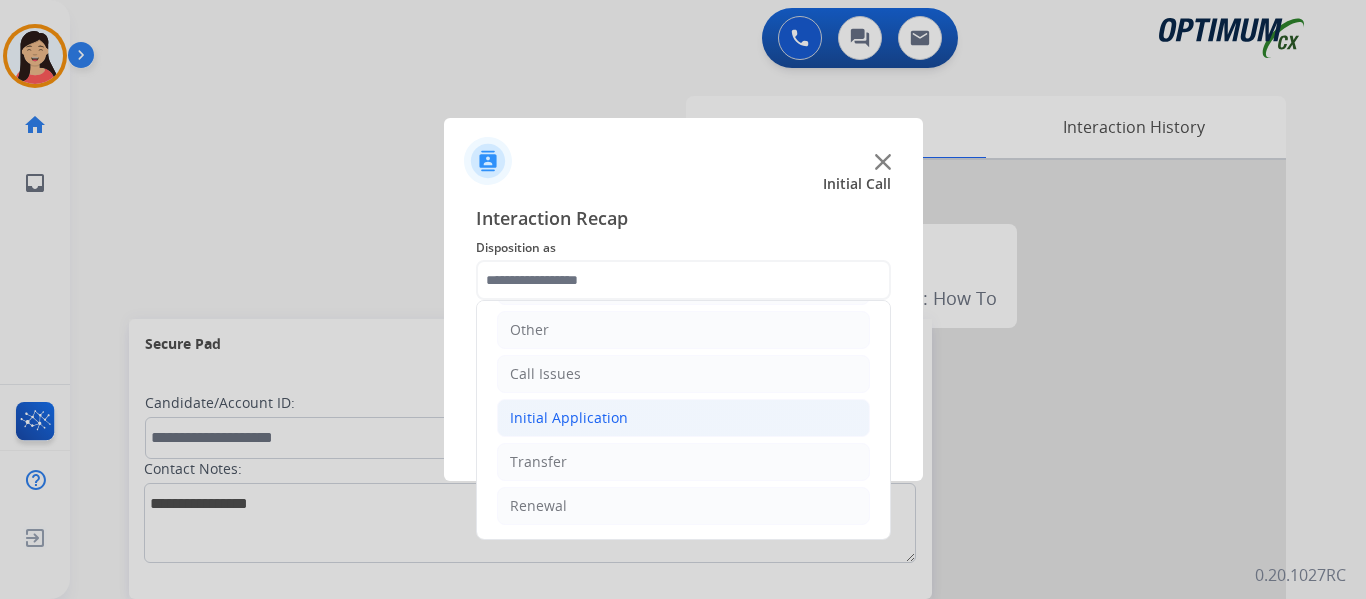 click on "Initial Application" 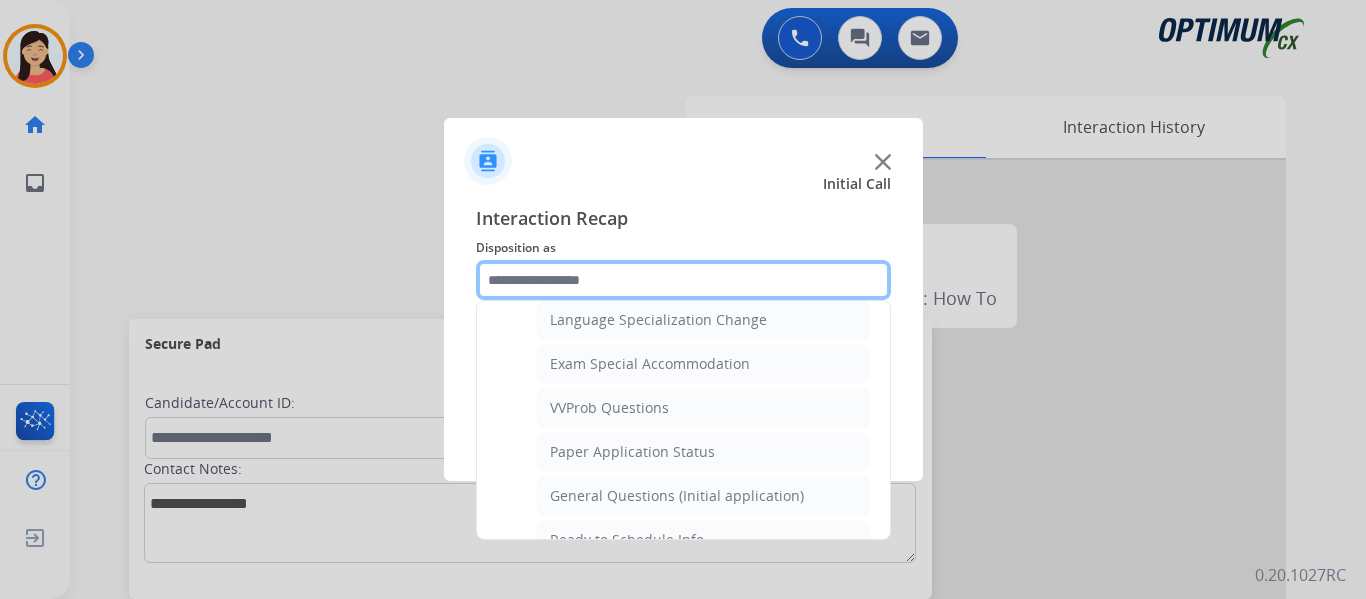 scroll, scrollTop: 1036, scrollLeft: 0, axis: vertical 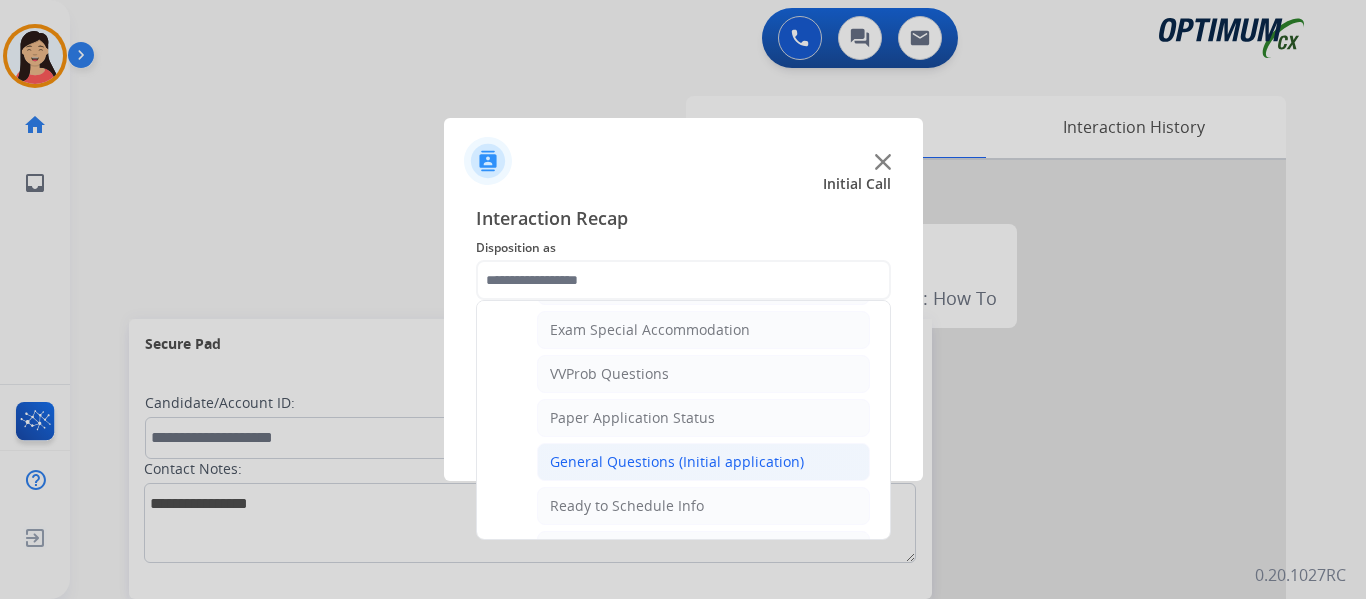 click on "General Questions (Initial application)" 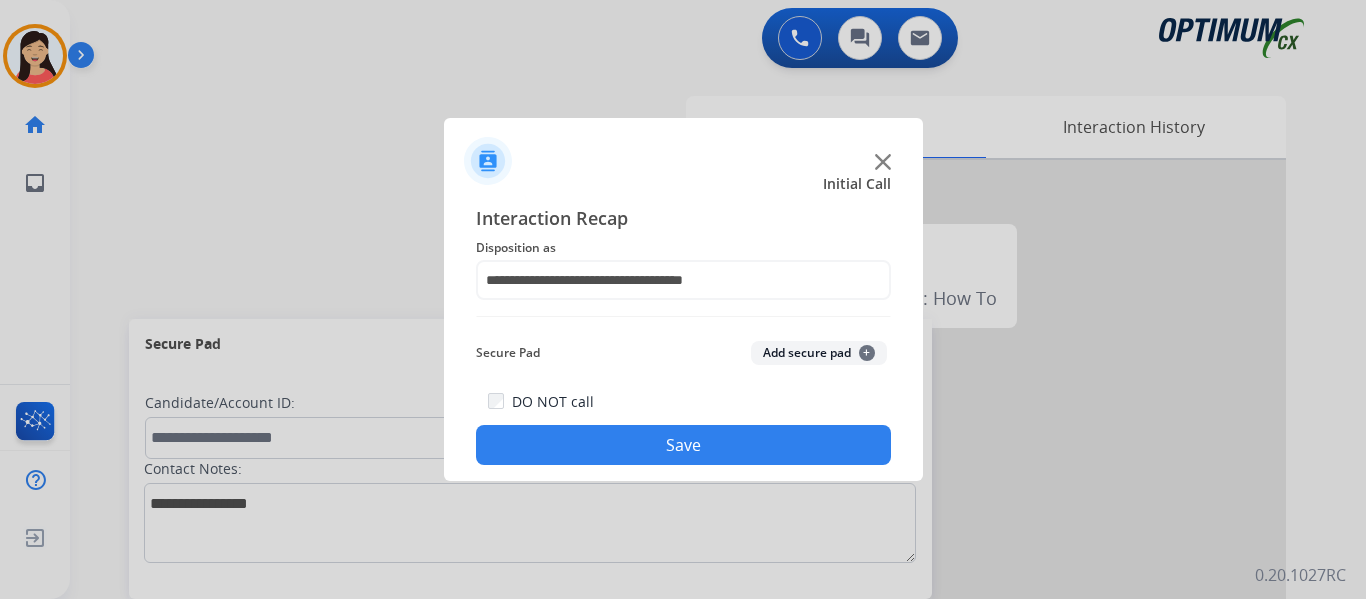 click on "Save" 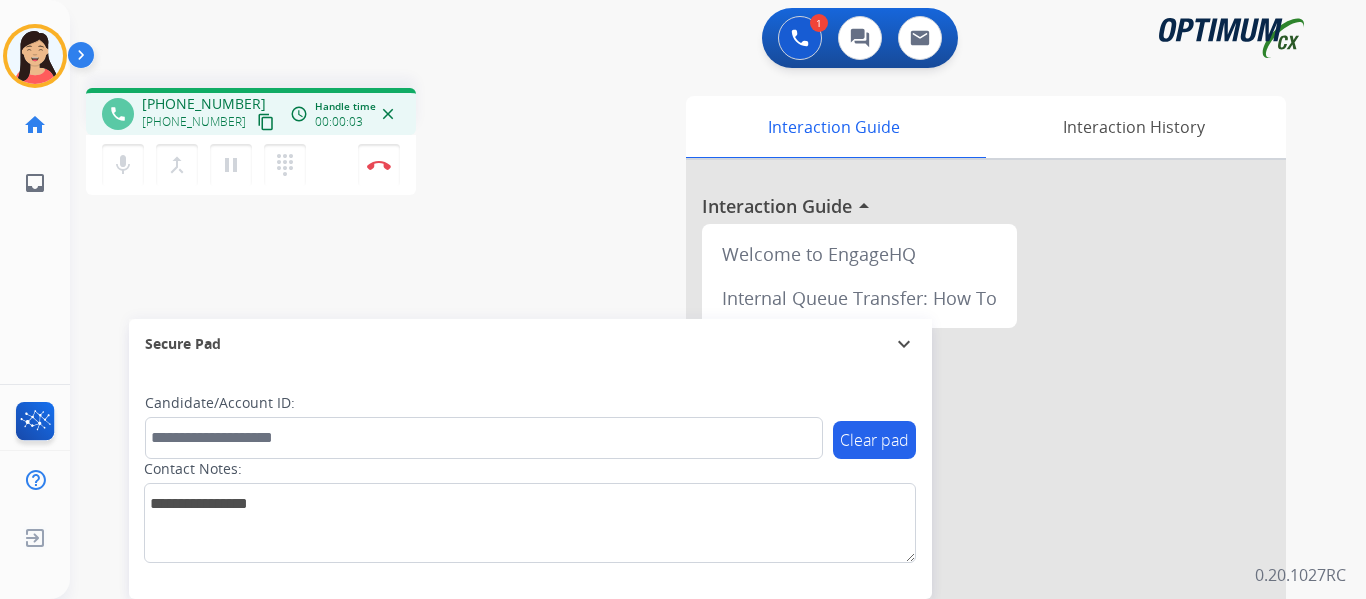 click on "content_copy" at bounding box center [266, 122] 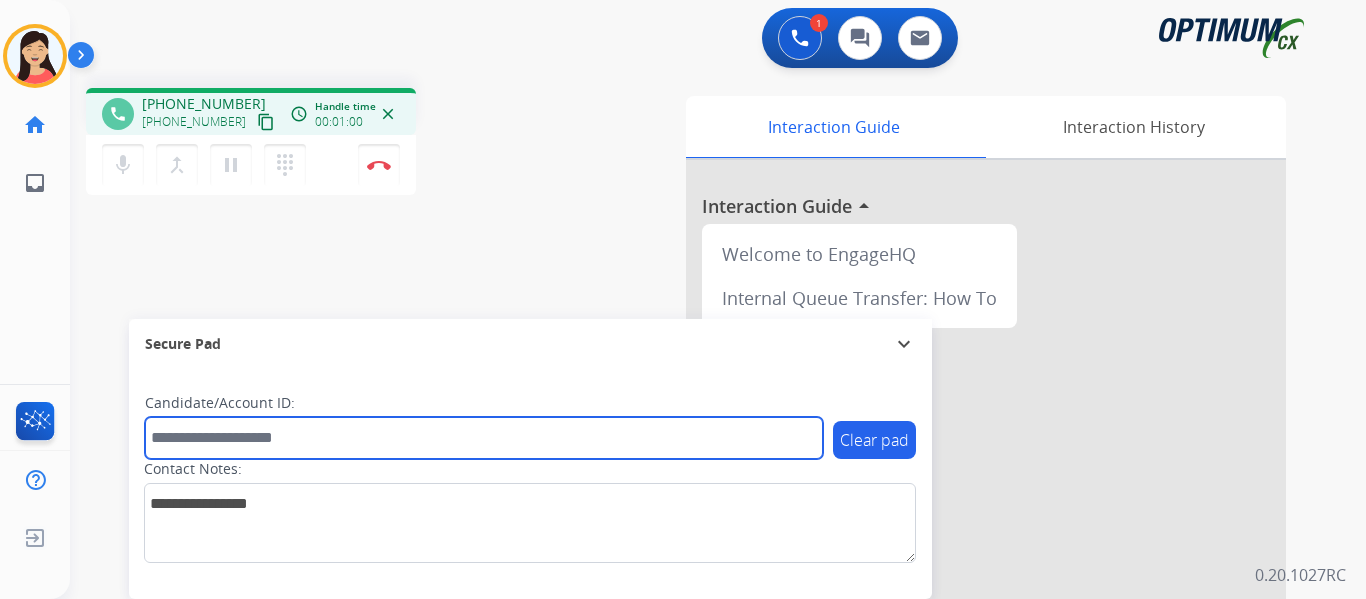 click at bounding box center (484, 438) 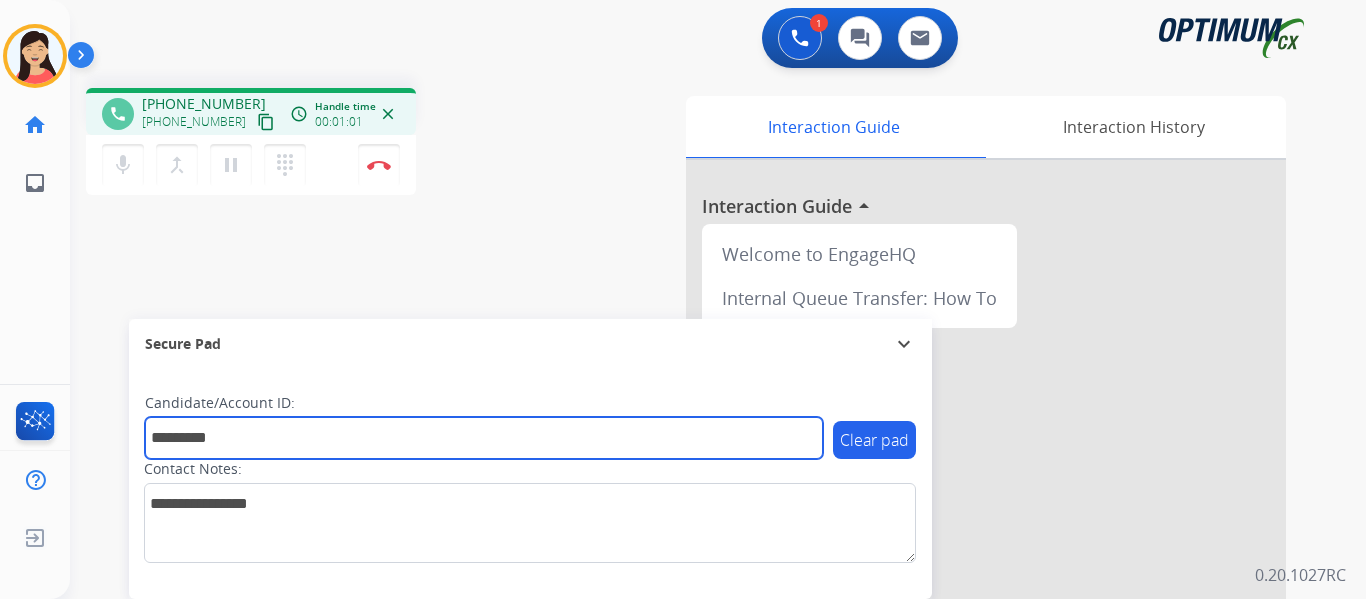 type on "*********" 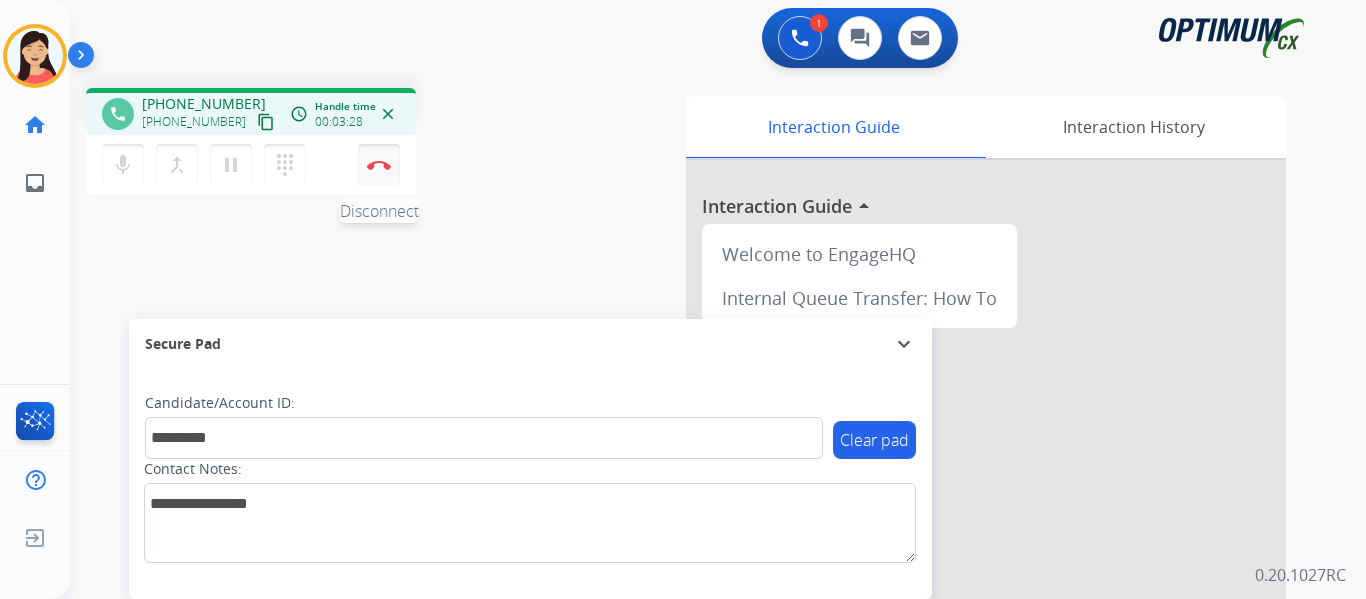 click on "Disconnect" at bounding box center (379, 165) 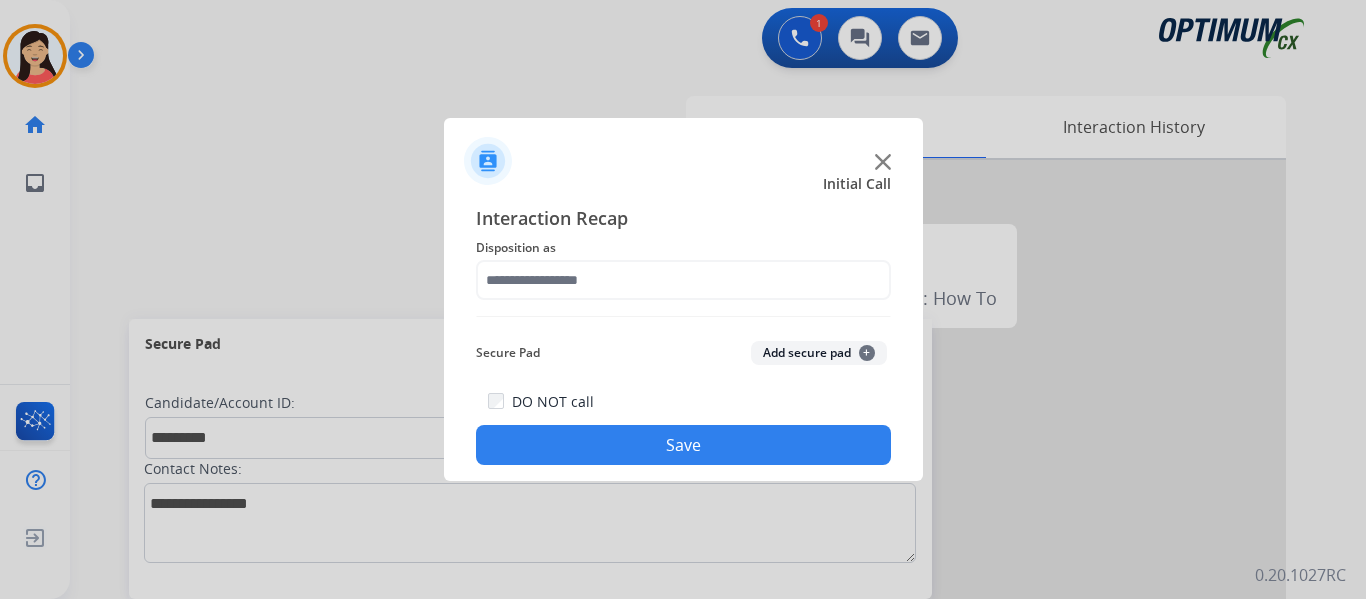 click on "Add secure pad  +" 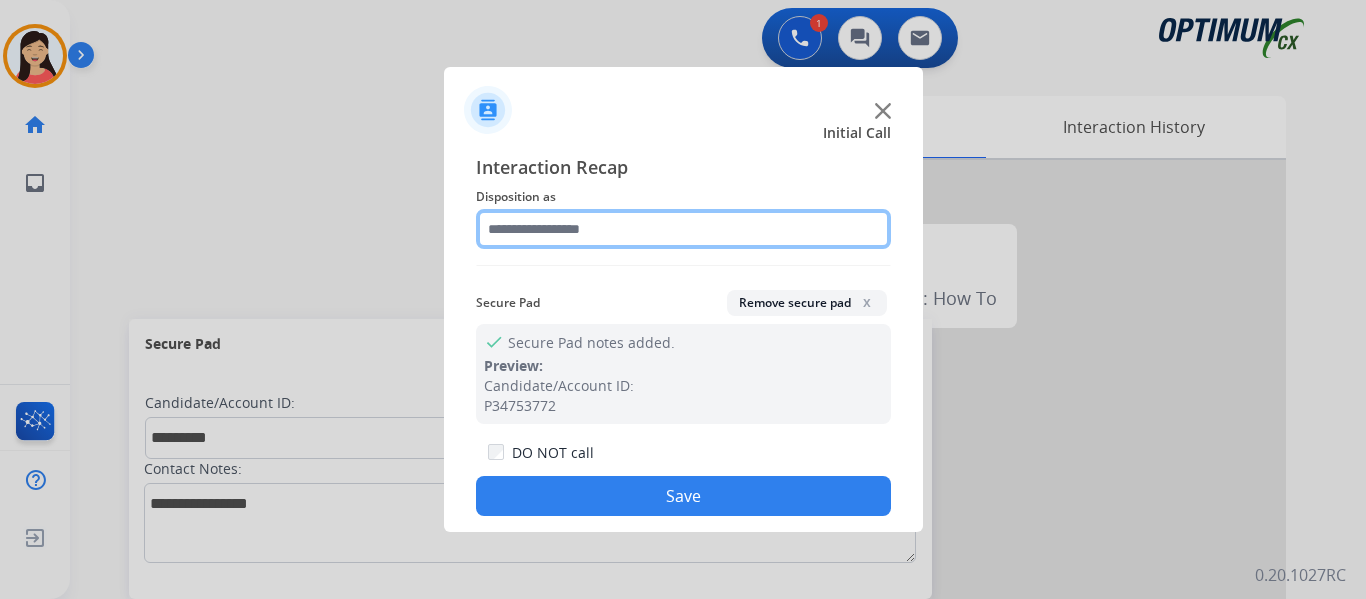 click 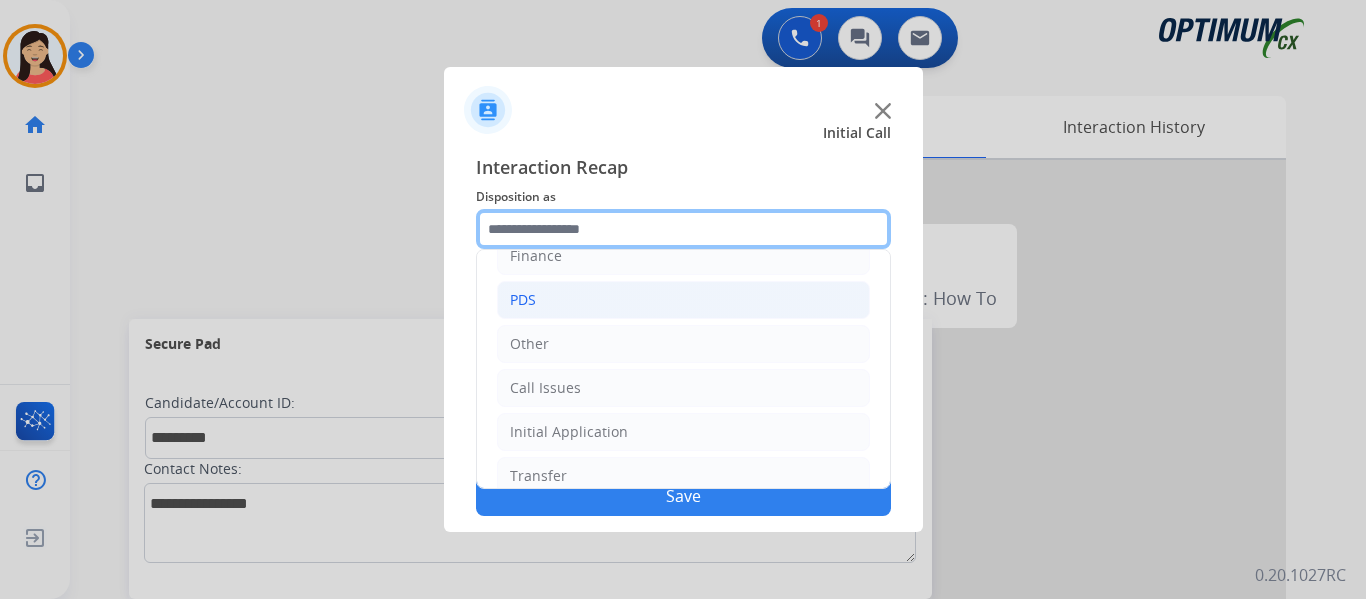 scroll, scrollTop: 36, scrollLeft: 0, axis: vertical 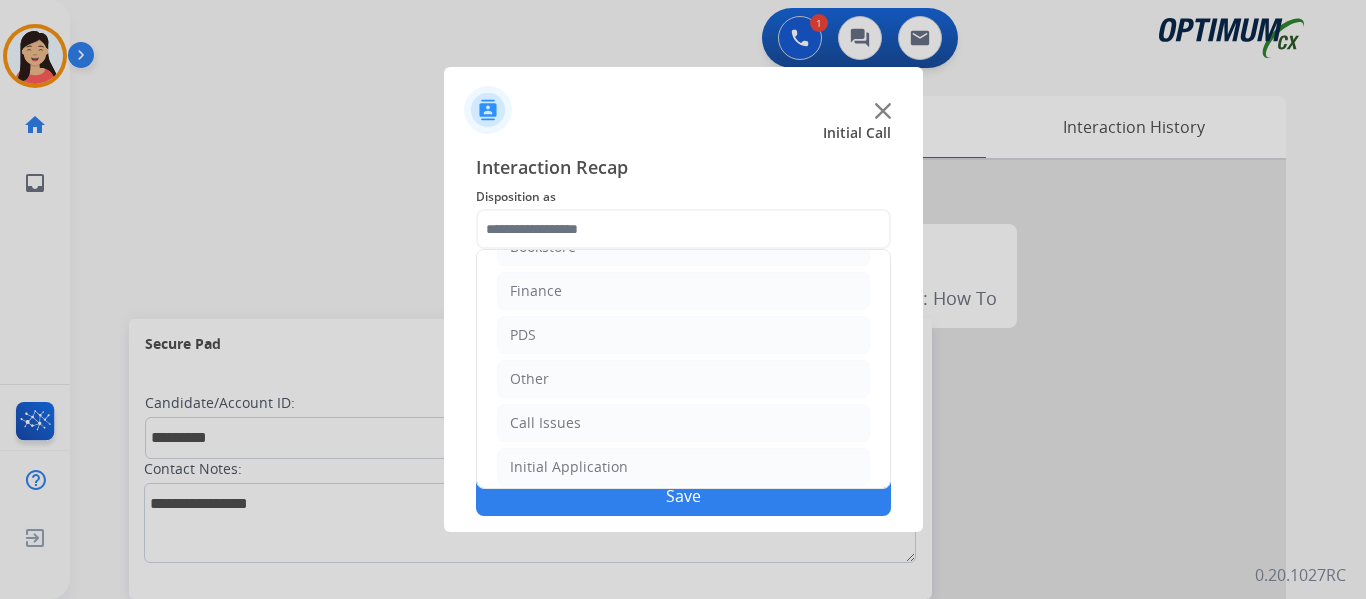 click on "Bookstore   Finance   PDS   Other   Call Issues   Initial Application   Transfer   Renewal" 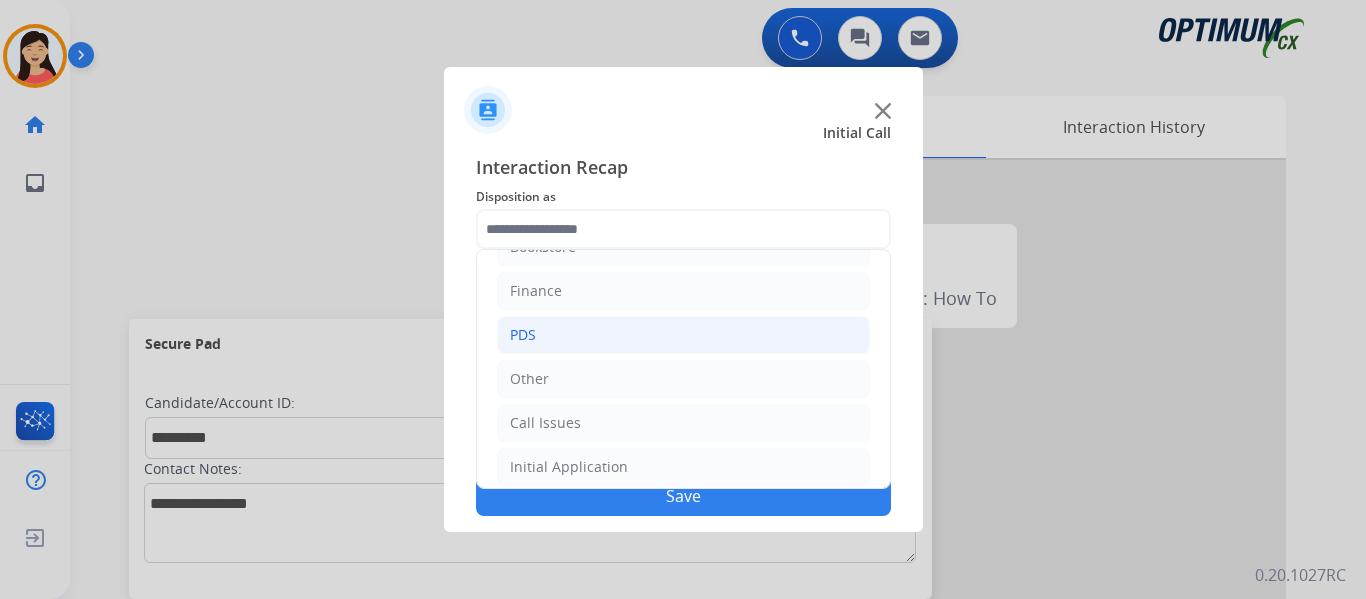 click on "PDS" 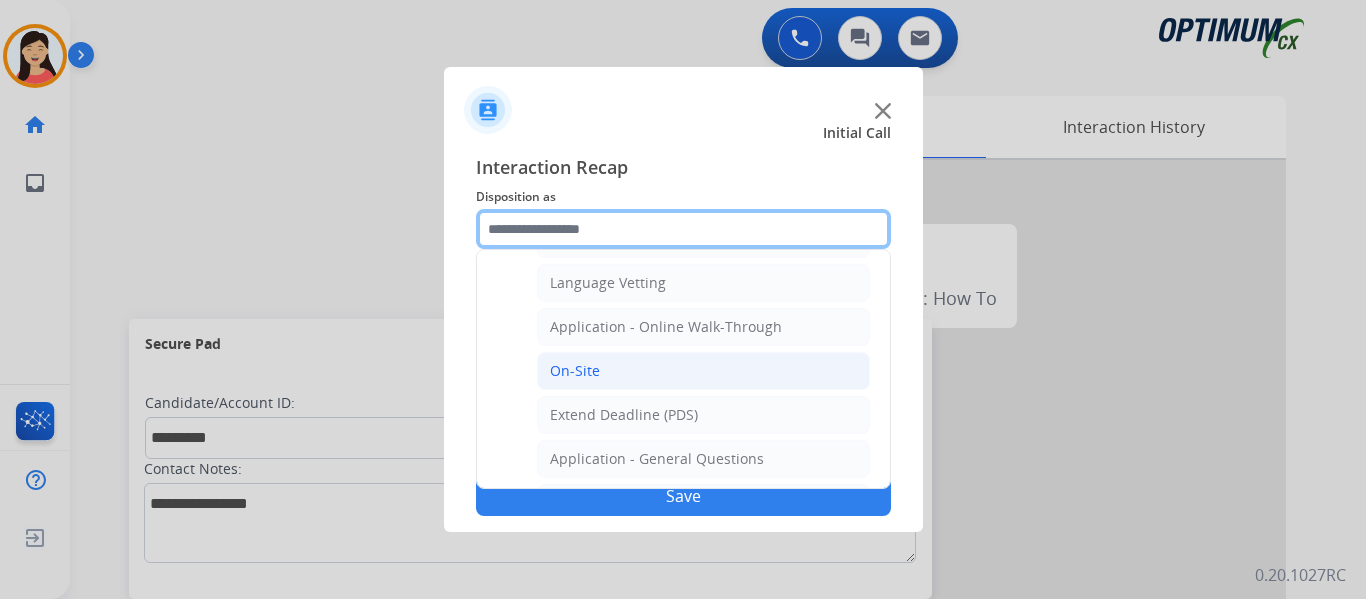 scroll, scrollTop: 536, scrollLeft: 0, axis: vertical 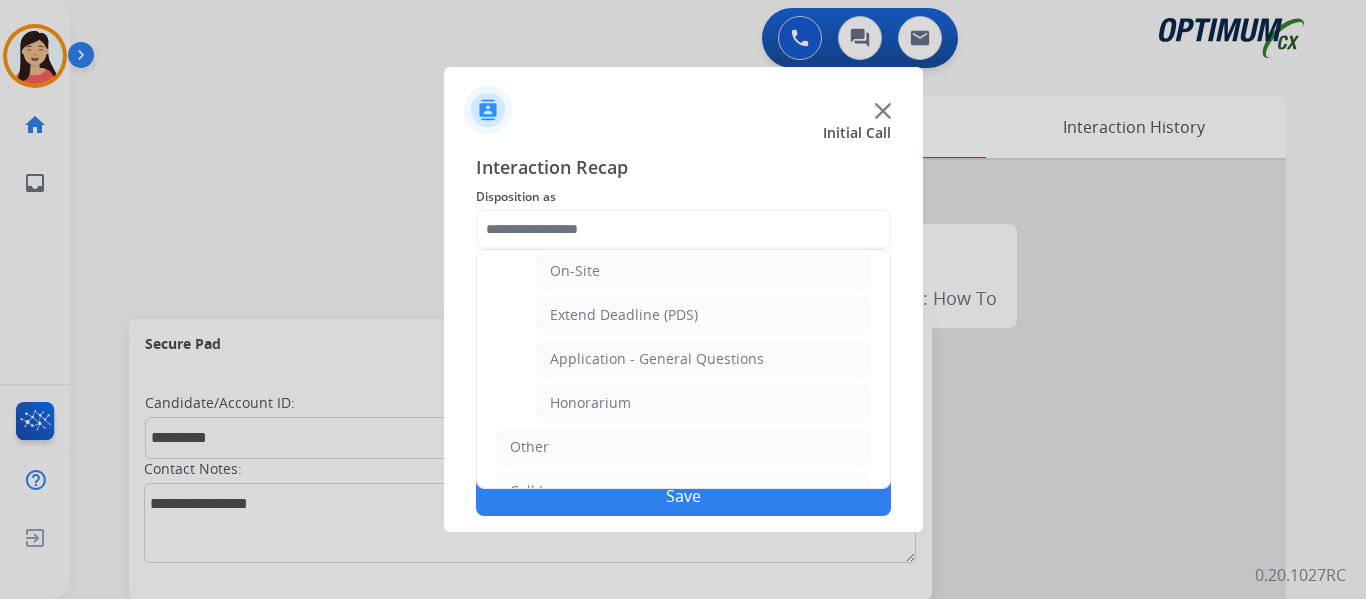click on "Honorarium" 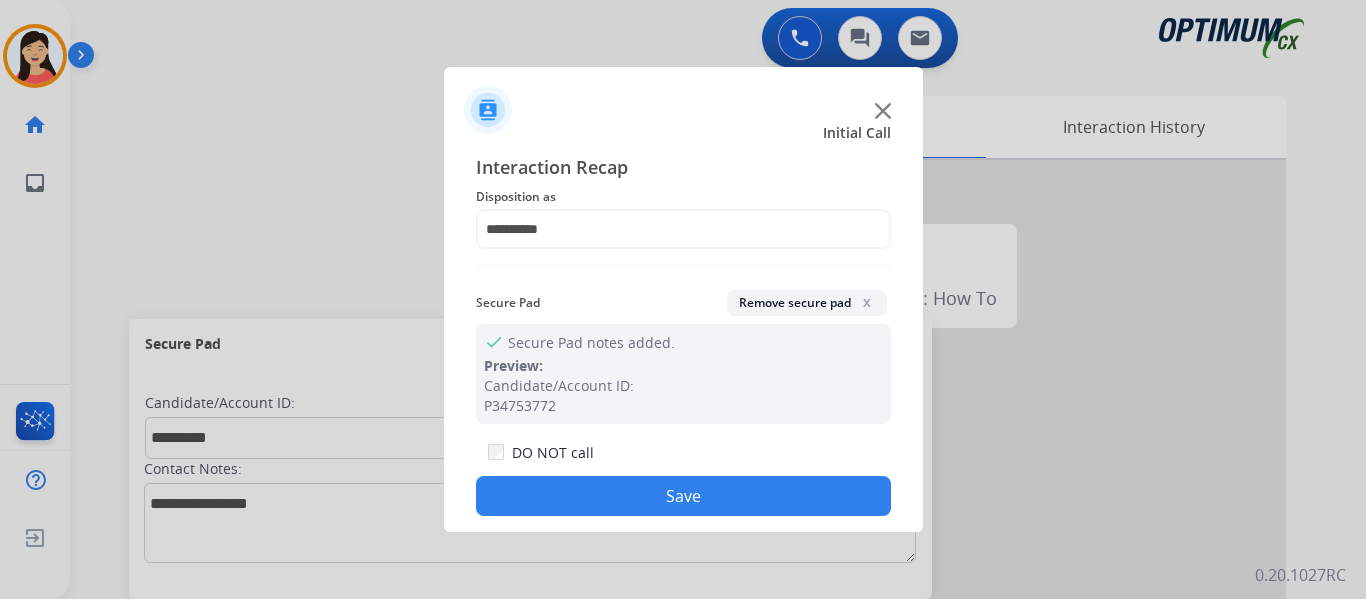 click on "Save" 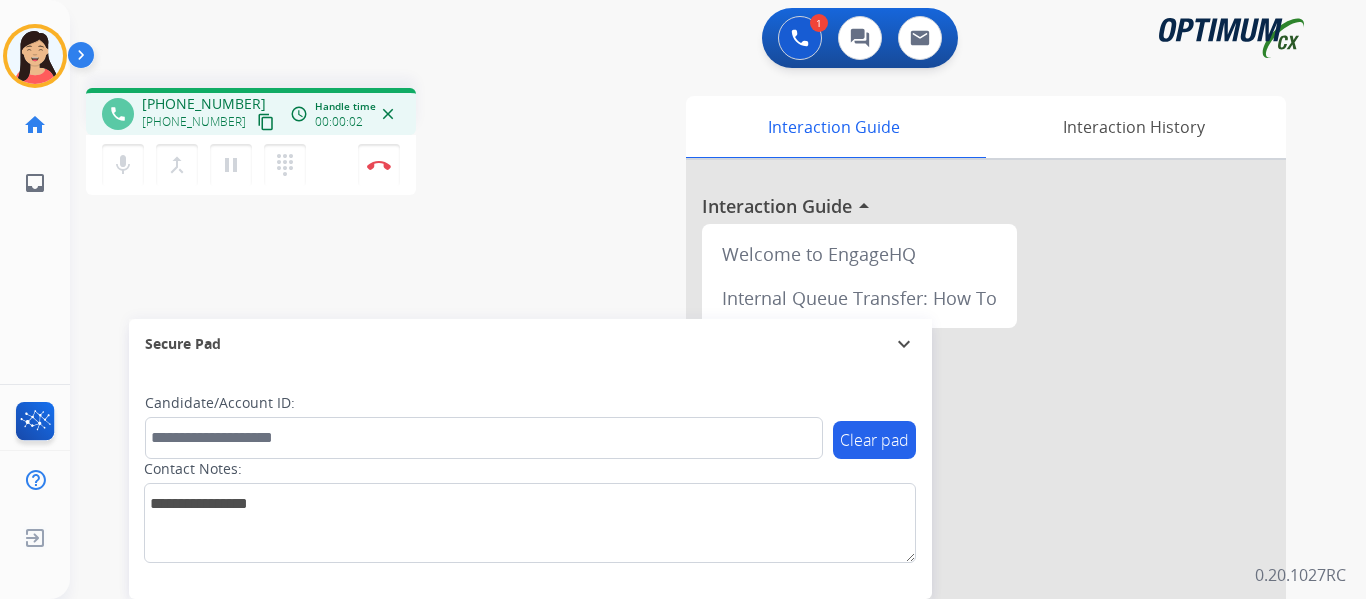 drag, startPoint x: 247, startPoint y: 117, endPoint x: 331, endPoint y: 122, distance: 84.14868 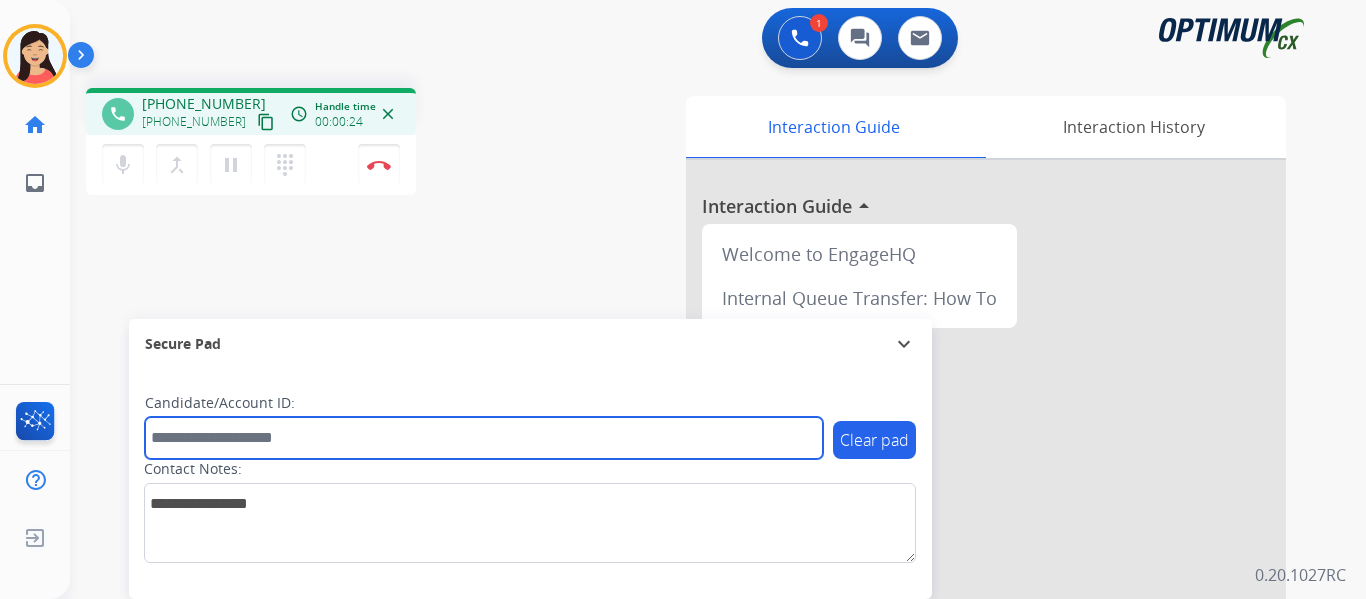 click at bounding box center [484, 438] 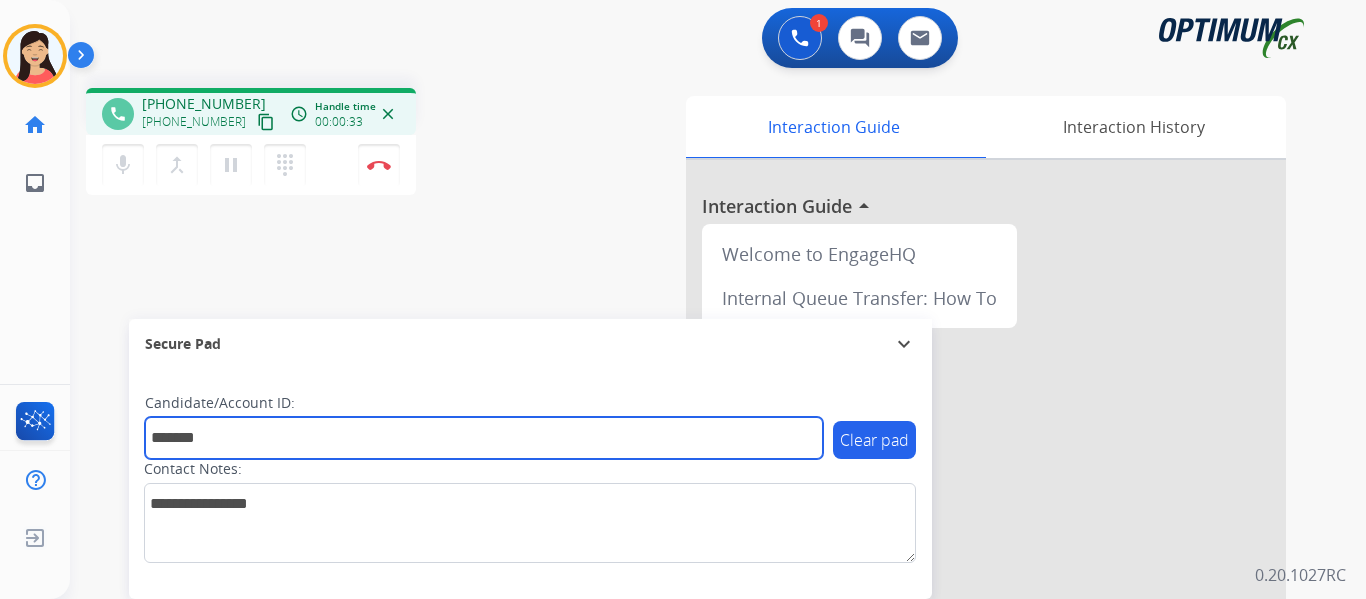 type on "*******" 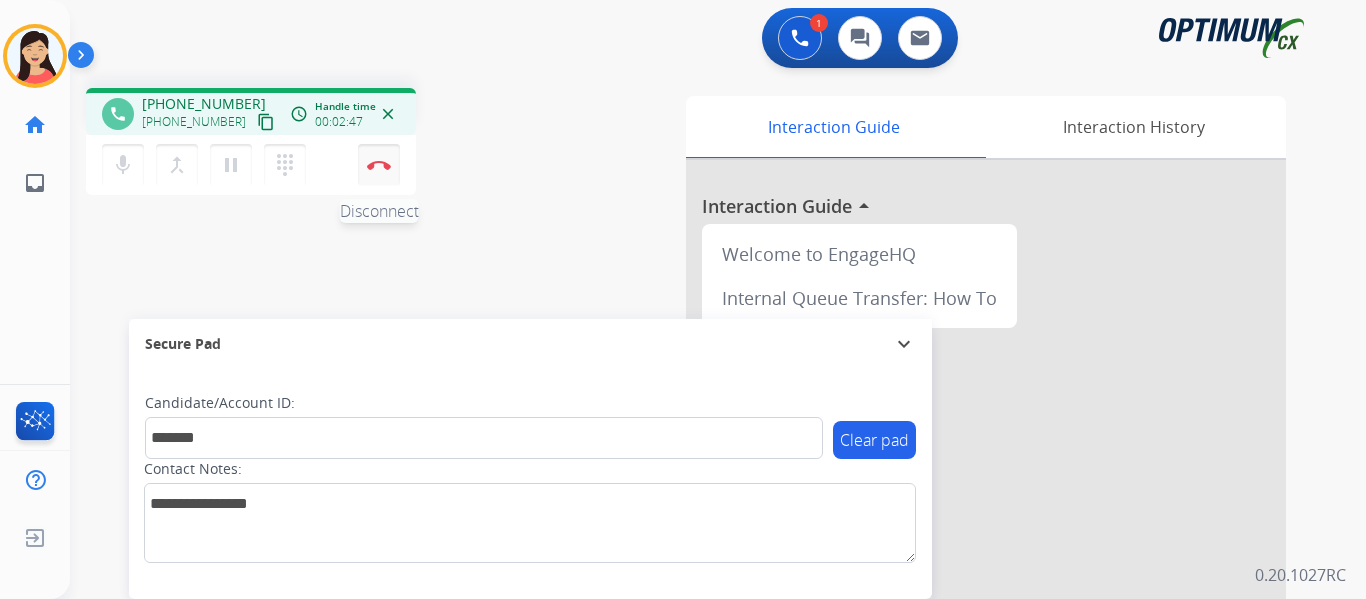 click at bounding box center (379, 165) 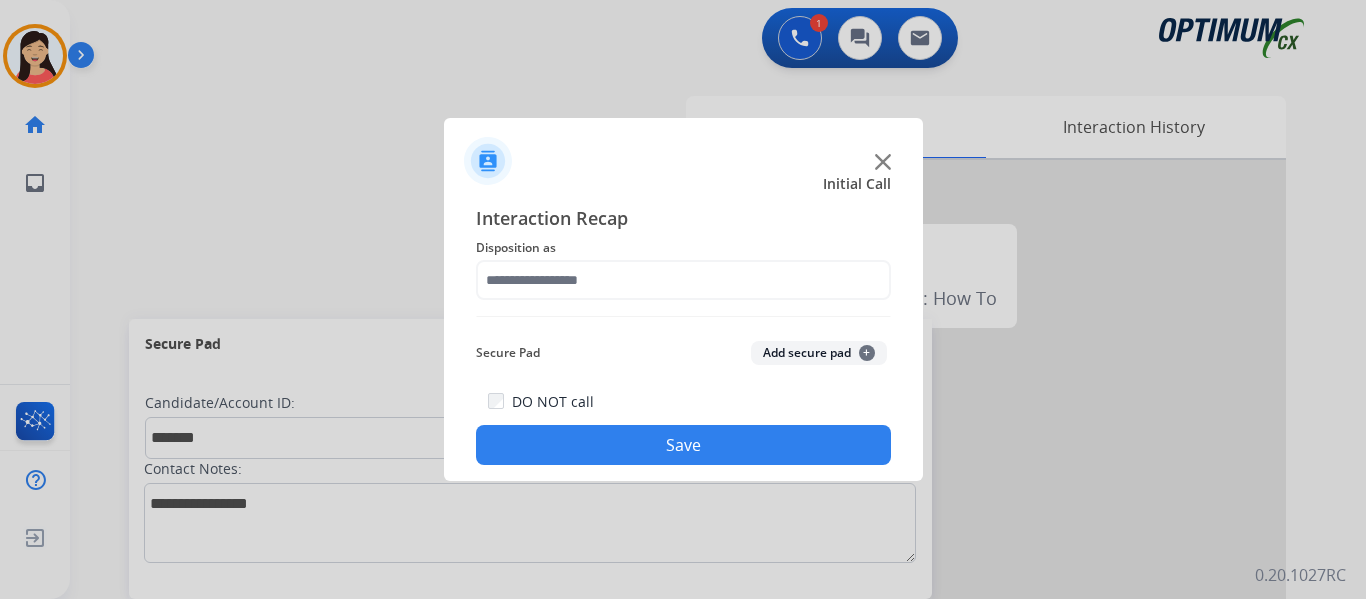 click on "Add secure pad  +" 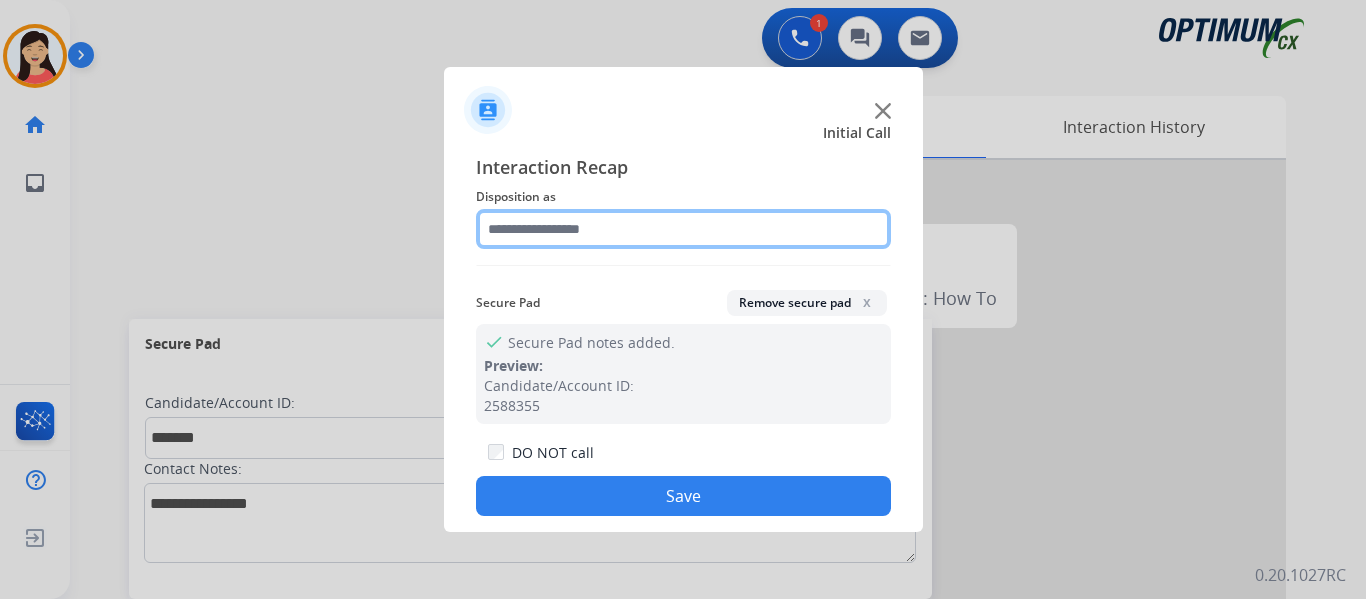 click 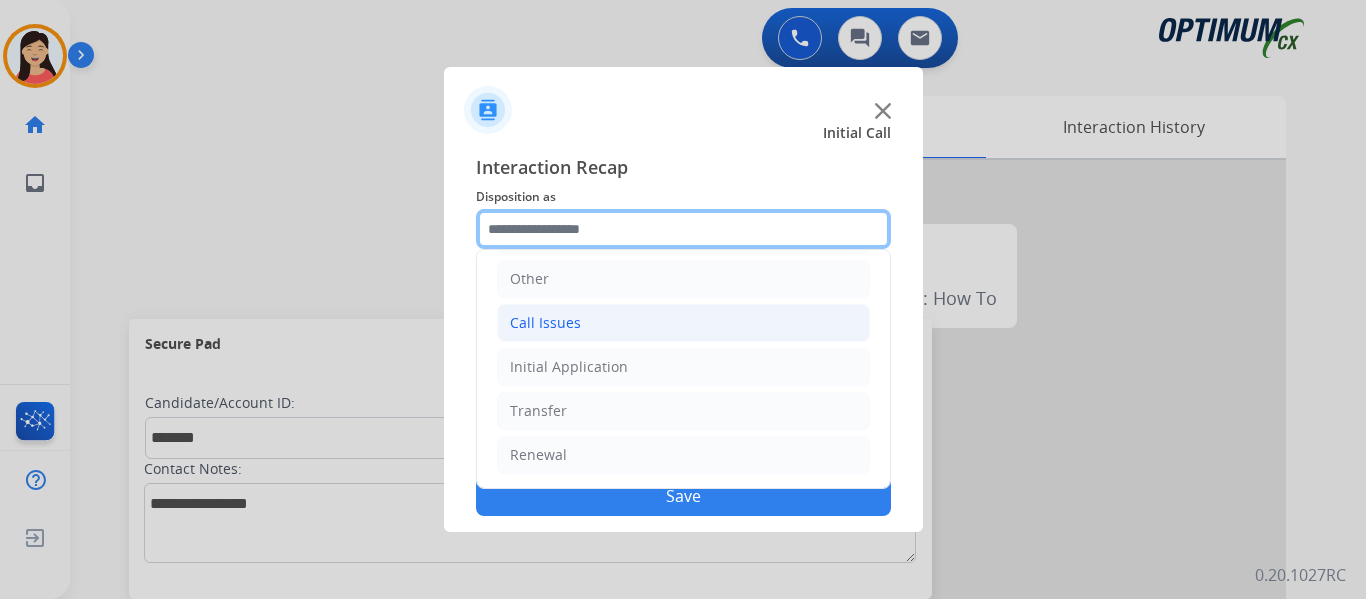 scroll, scrollTop: 36, scrollLeft: 0, axis: vertical 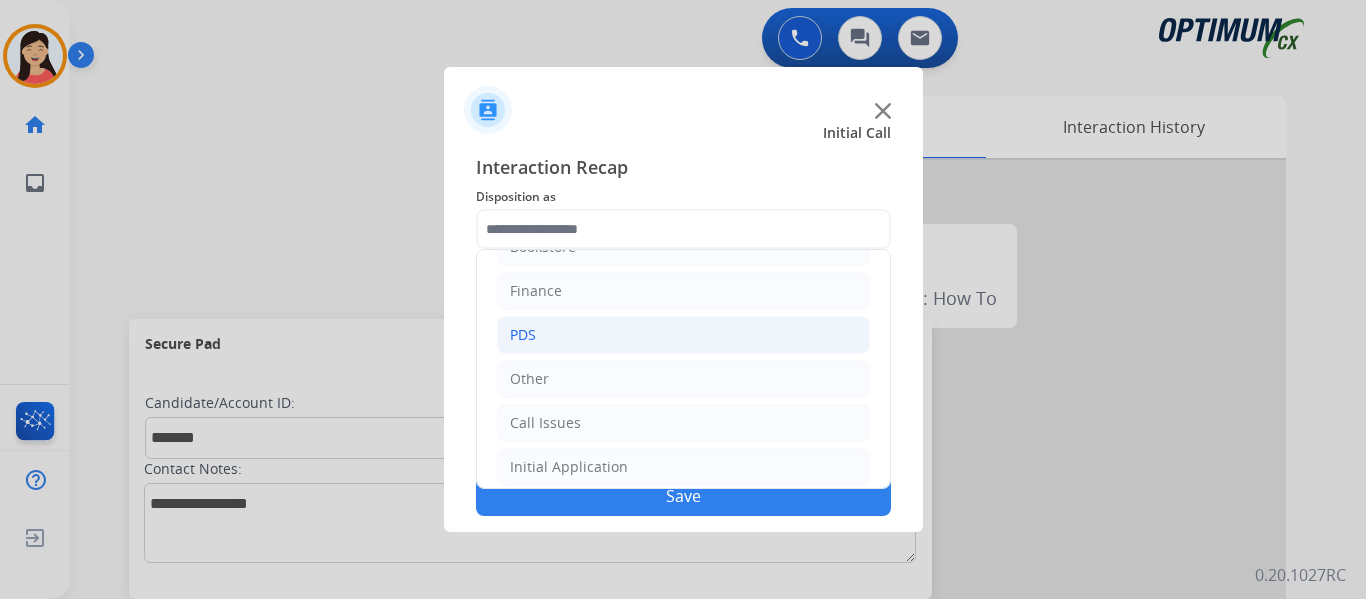 click on "PDS" 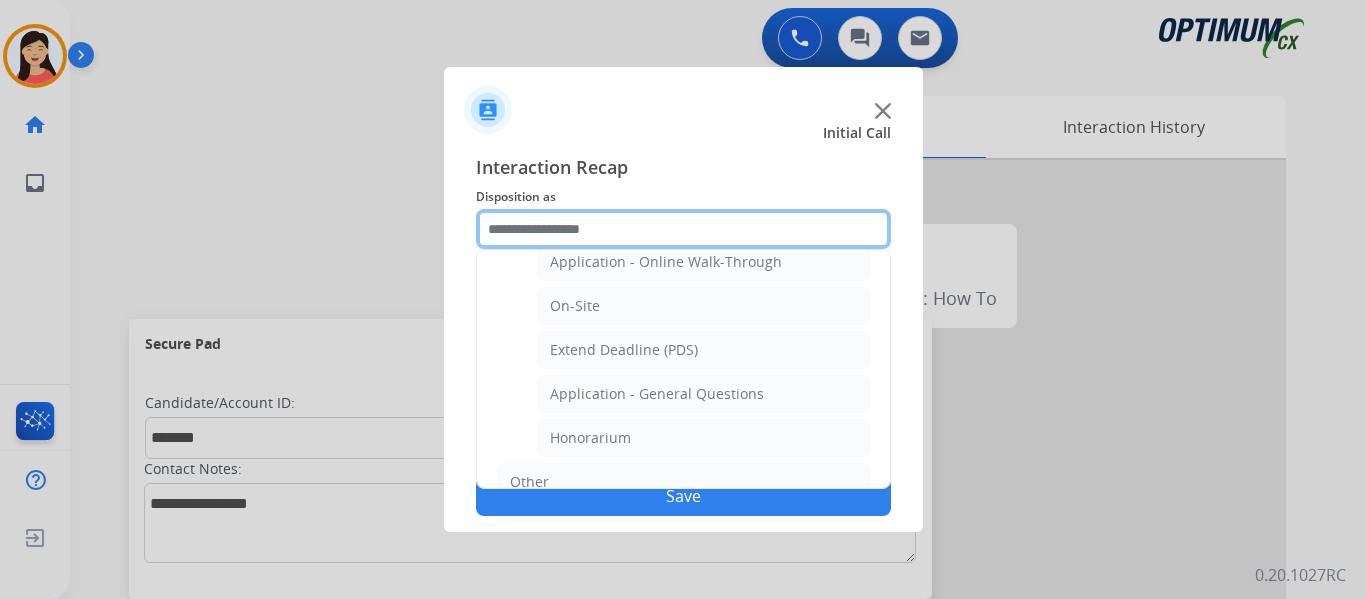 scroll, scrollTop: 536, scrollLeft: 0, axis: vertical 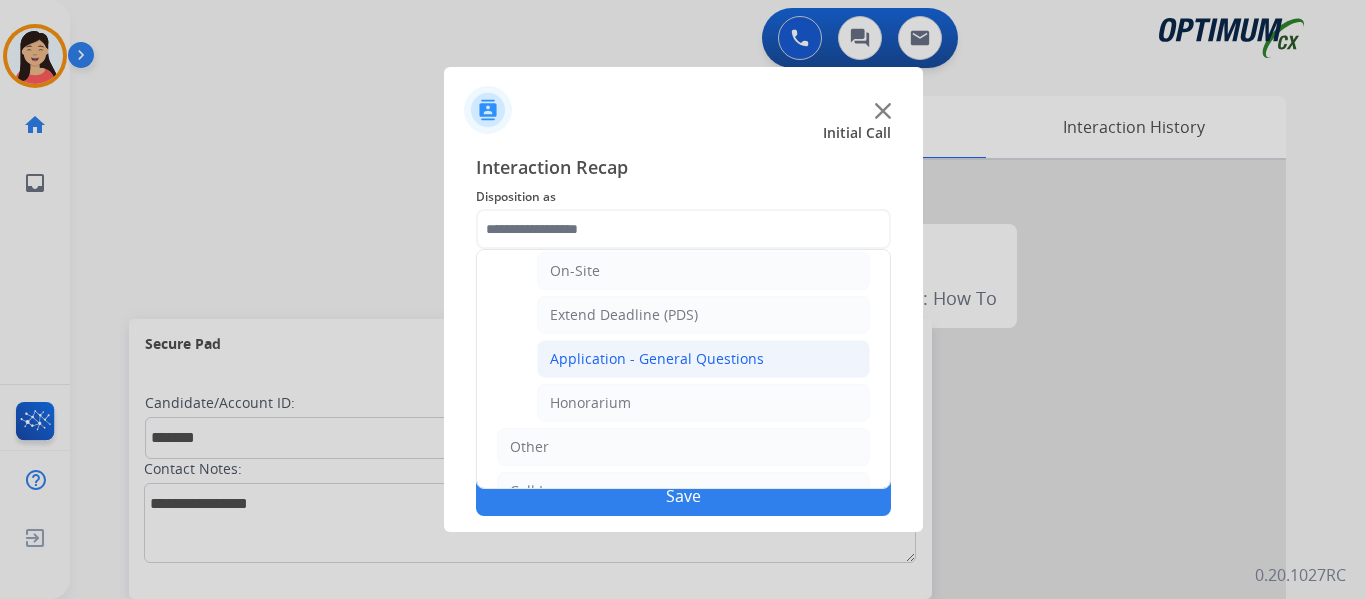 drag, startPoint x: 683, startPoint y: 367, endPoint x: 697, endPoint y: 377, distance: 17.20465 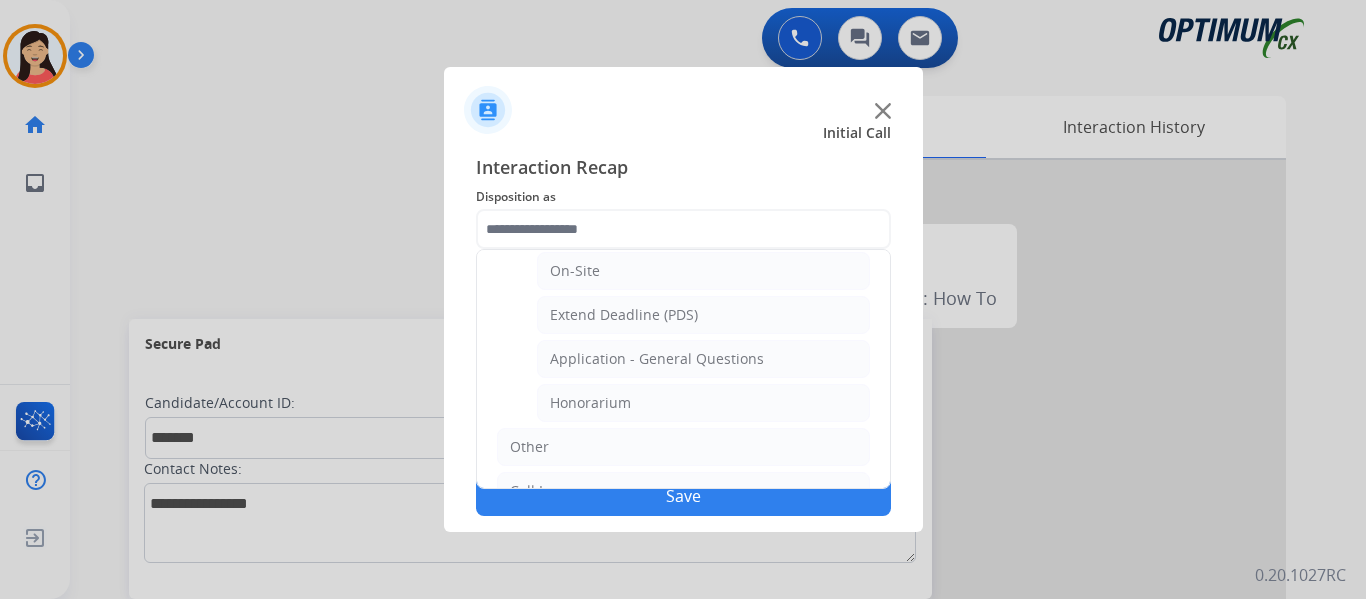 click on "Application - General Questions" 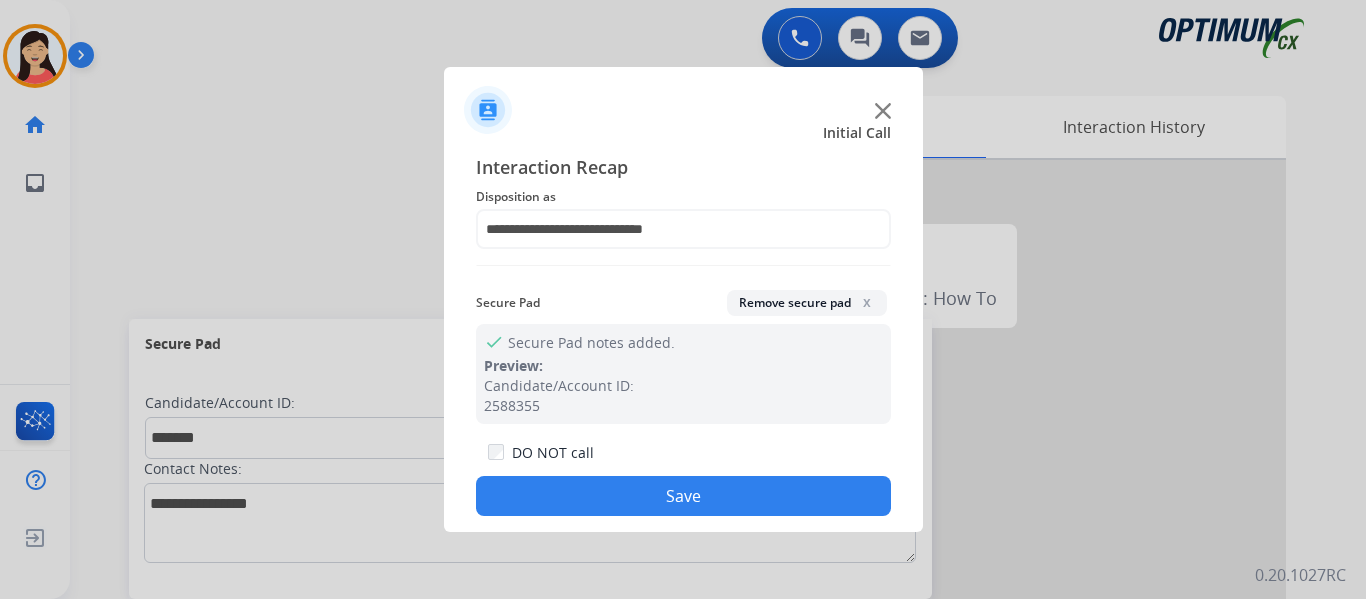 click on "Save" 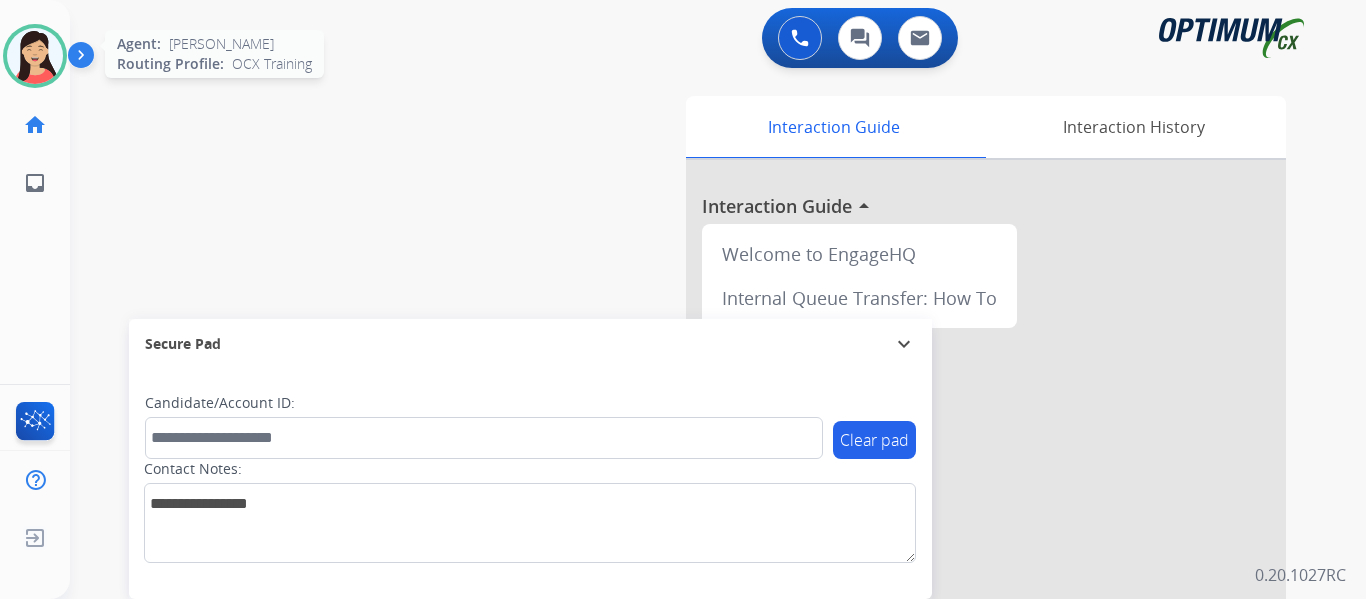 click at bounding box center (35, 56) 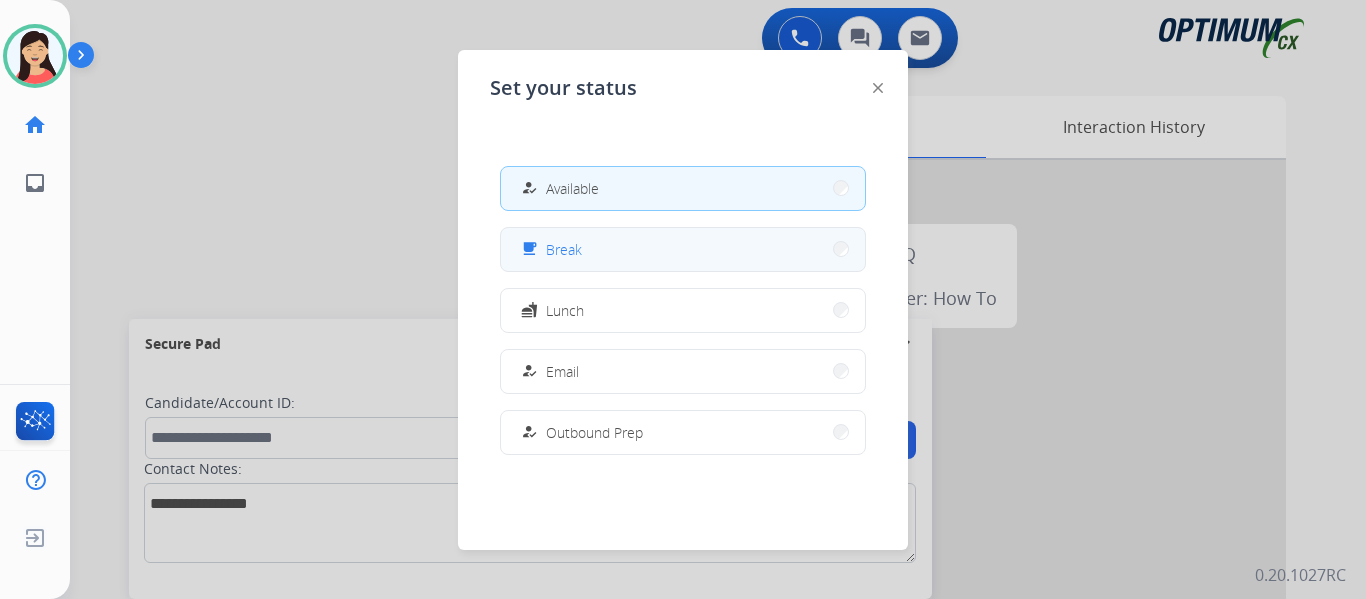 click on "free_breakfast Break" at bounding box center [683, 249] 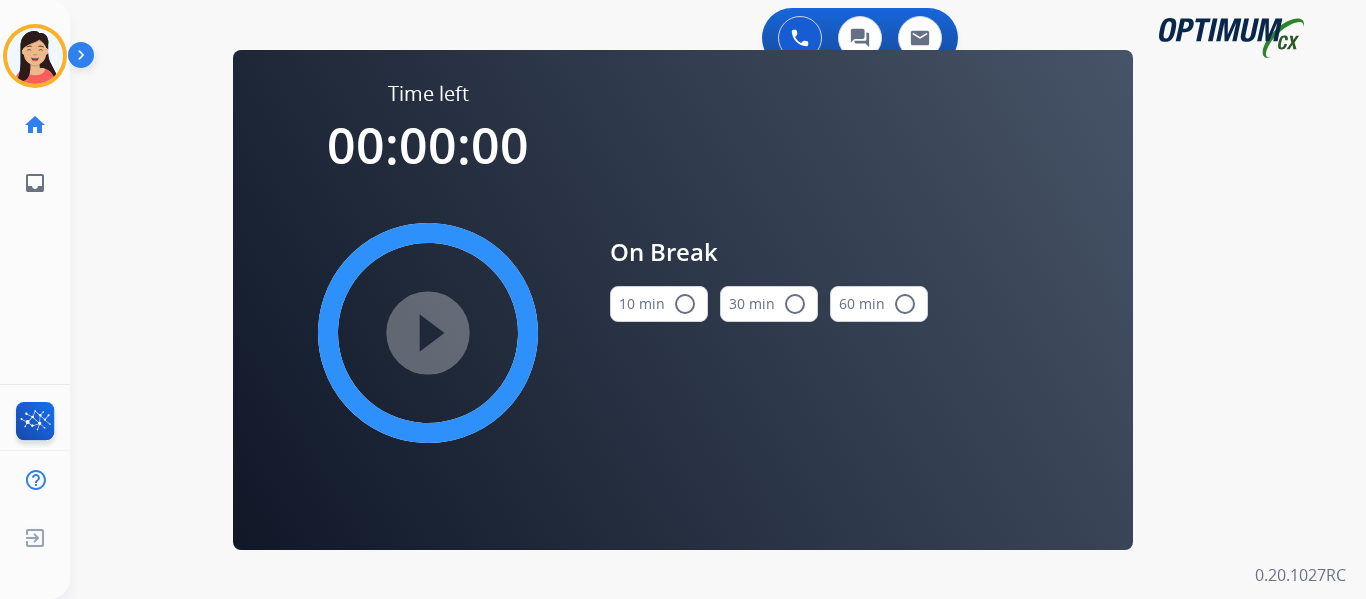 click on "10 min  radio_button_unchecked" at bounding box center [659, 304] 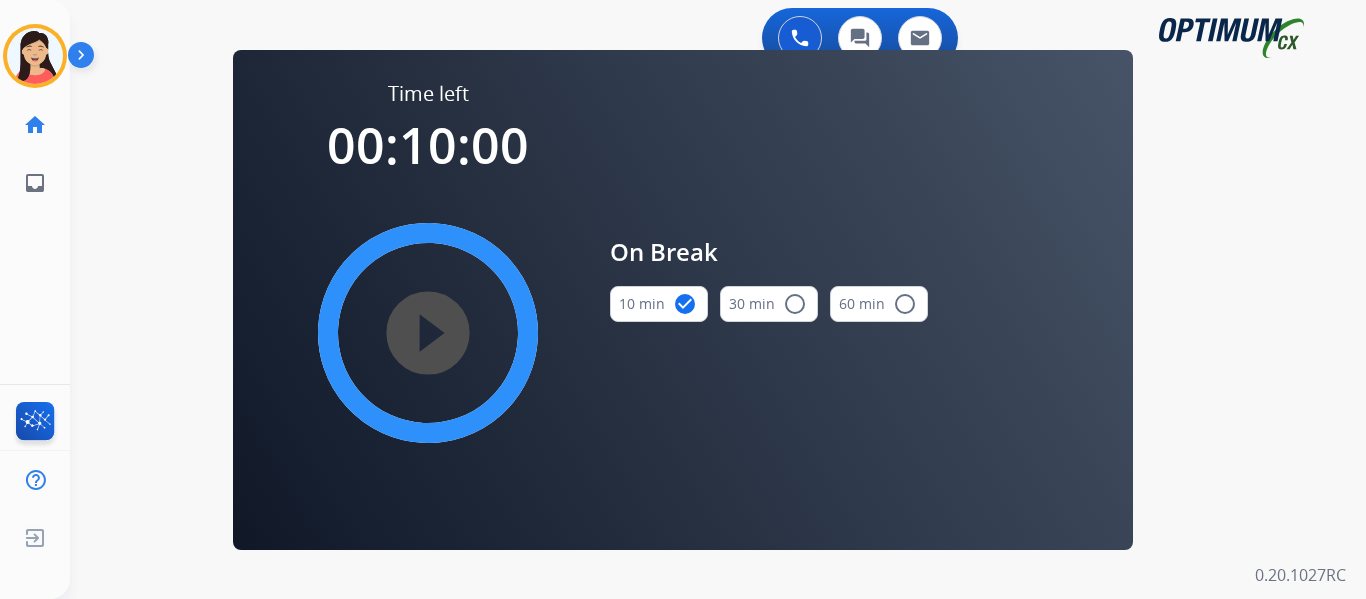 click on "play_circle_filled" at bounding box center (428, 333) 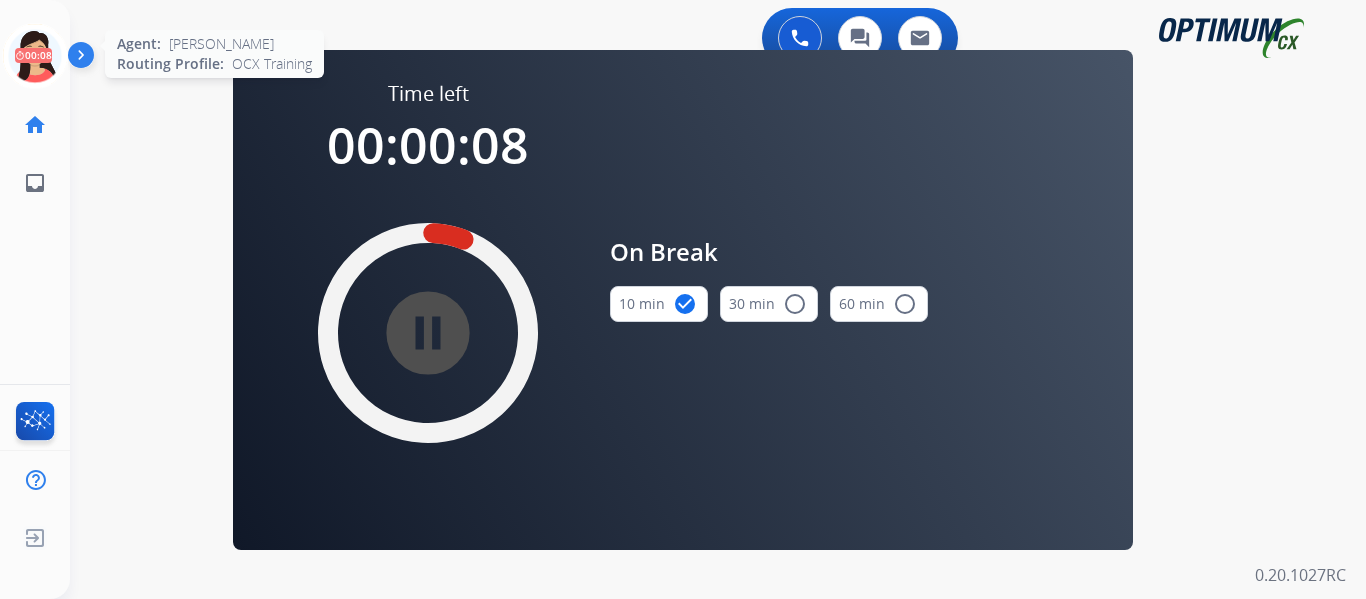 click 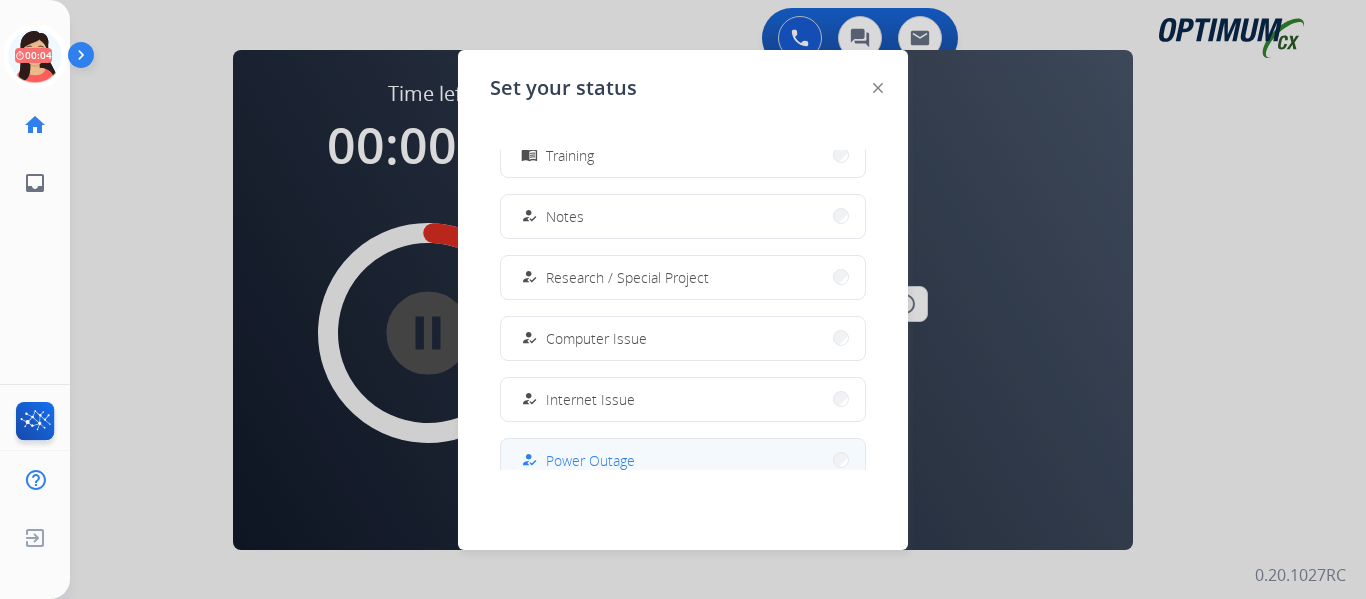 scroll, scrollTop: 299, scrollLeft: 0, axis: vertical 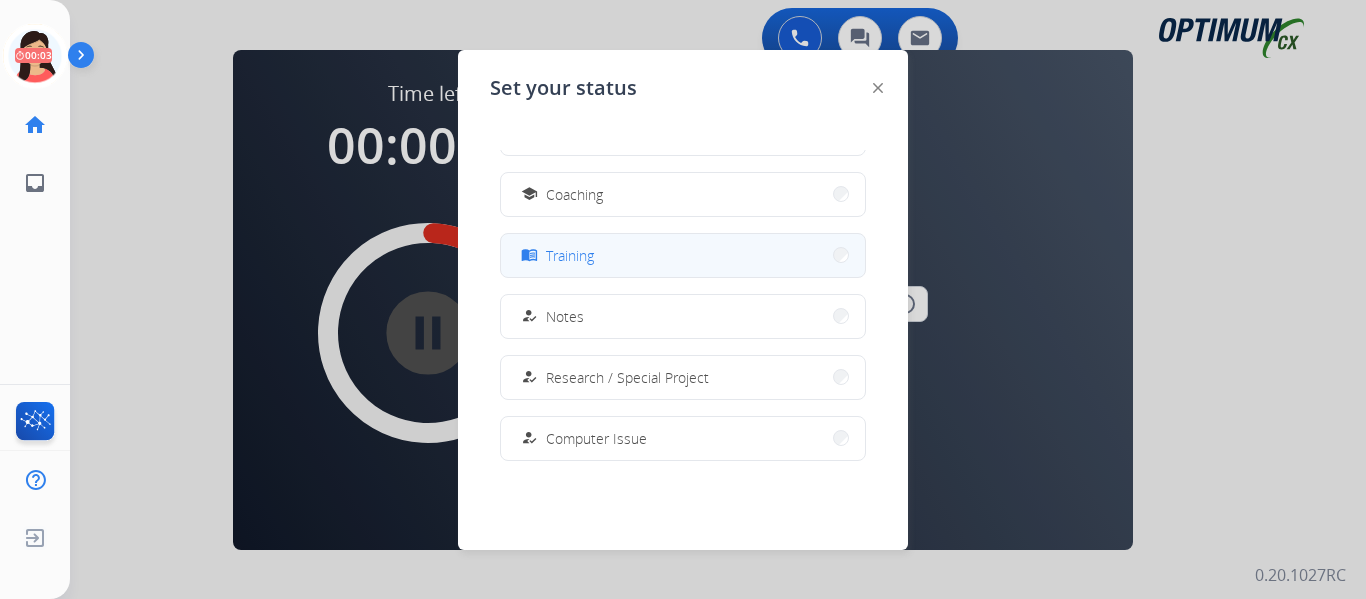click on "menu_book Training" at bounding box center [683, 255] 